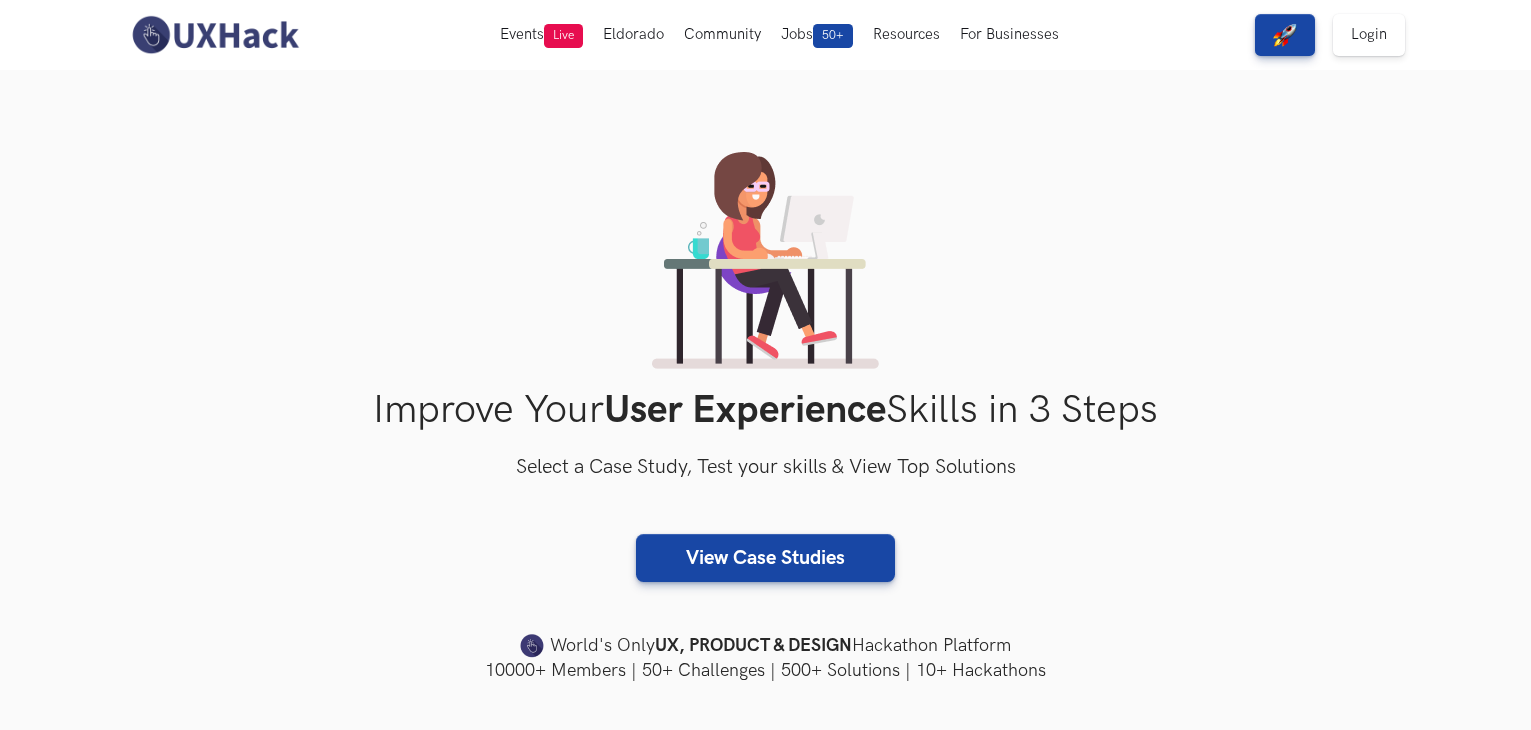 scroll, scrollTop: 0, scrollLeft: 0, axis: both 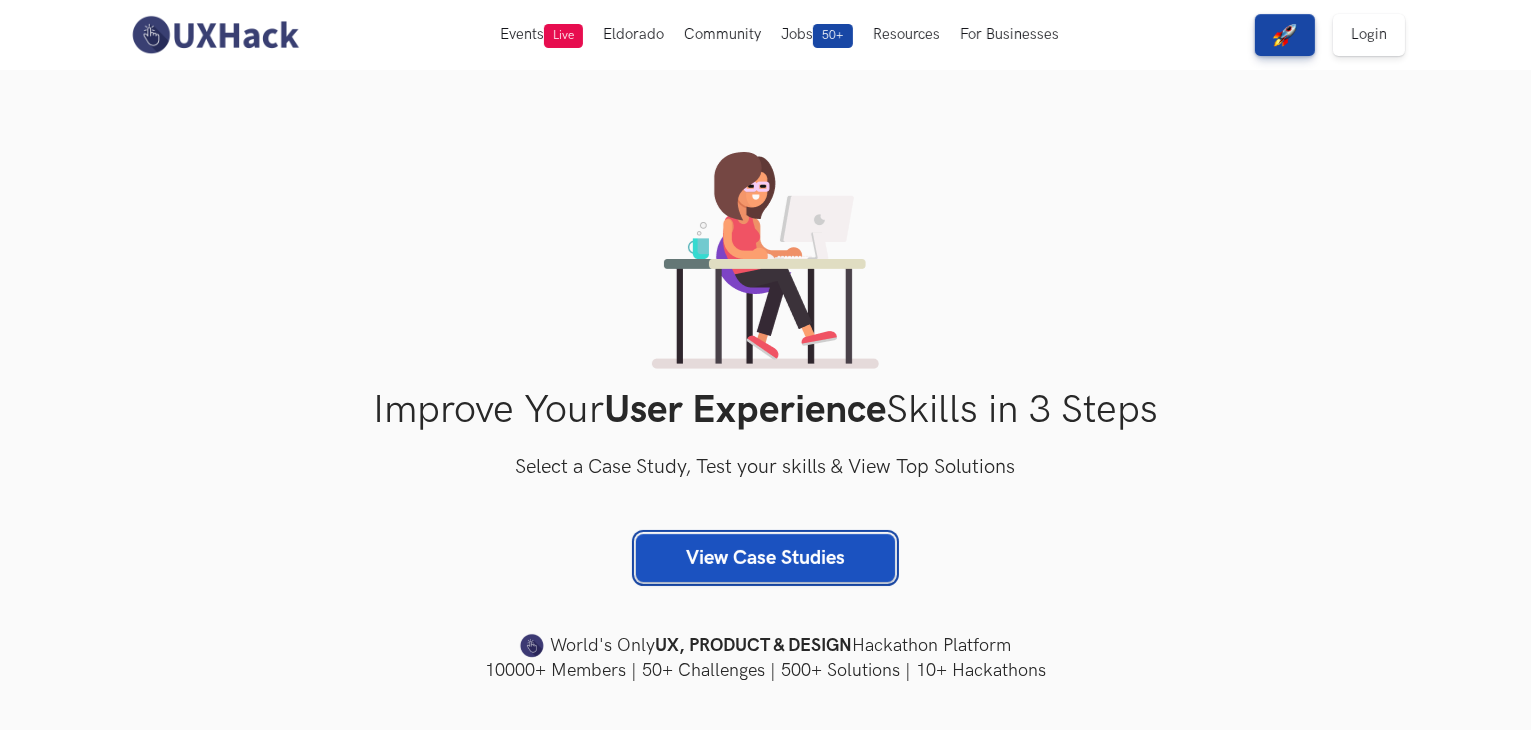 click on "View Case Studies" at bounding box center (765, 558) 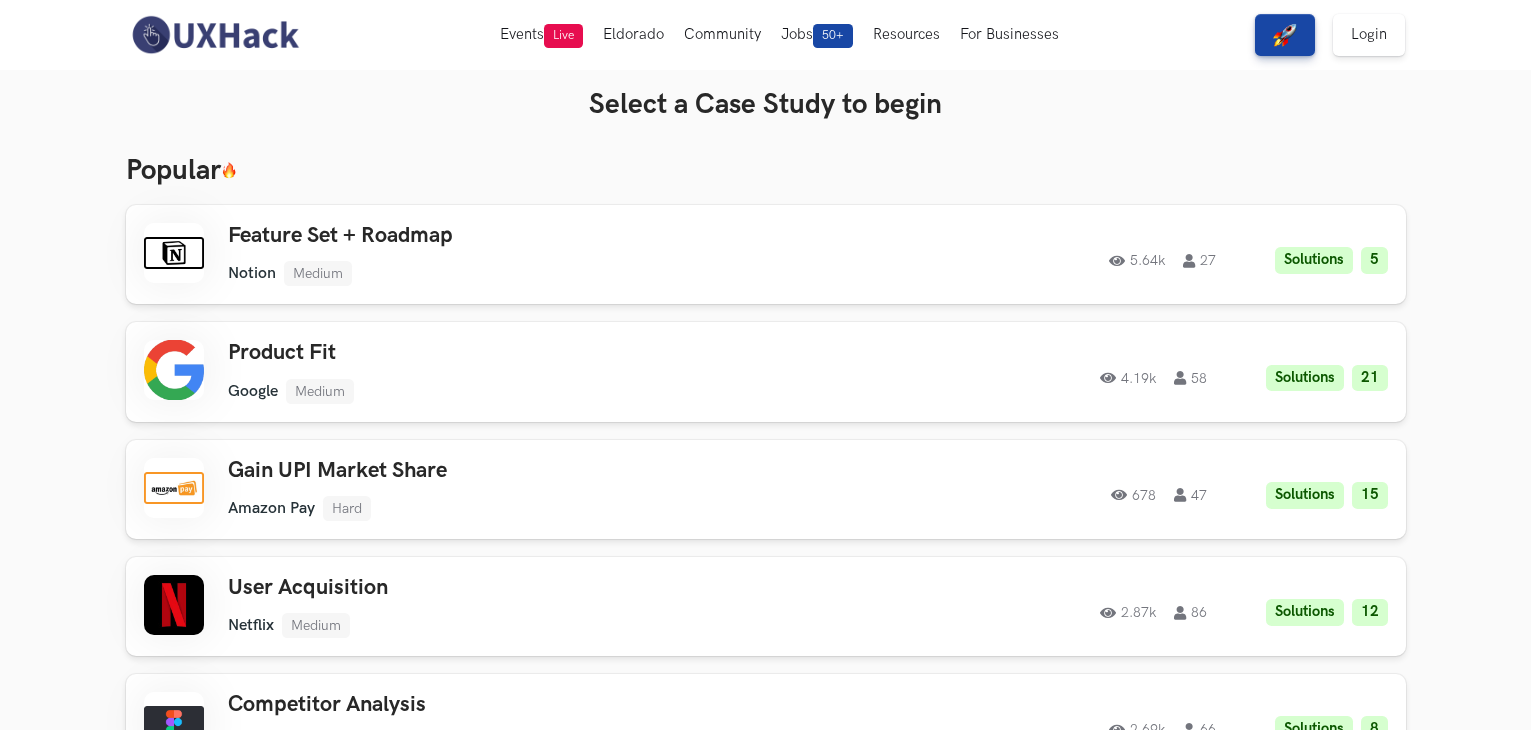 scroll, scrollTop: 0, scrollLeft: 0, axis: both 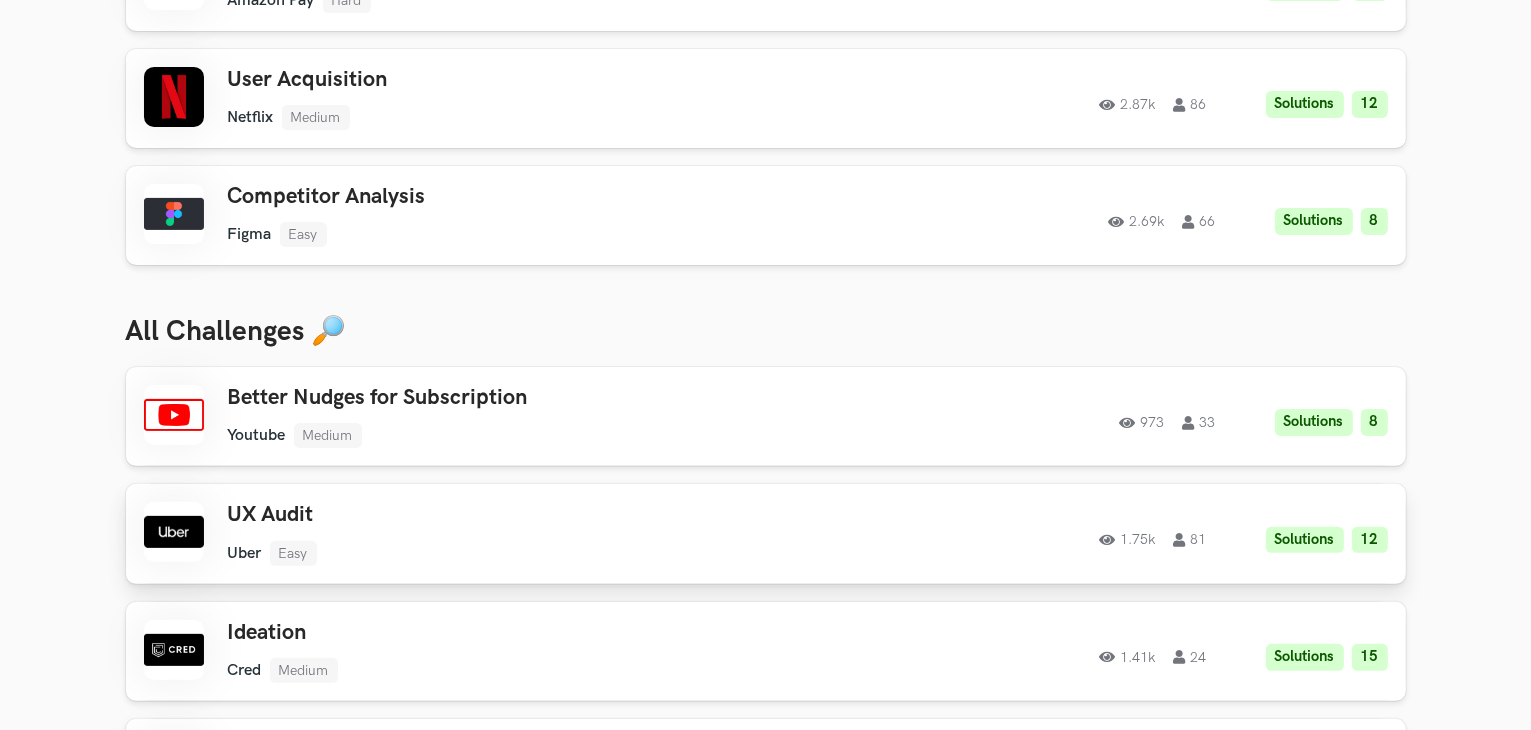 click on "1.75k  81 Solutions 12" at bounding box center (1104, 534) 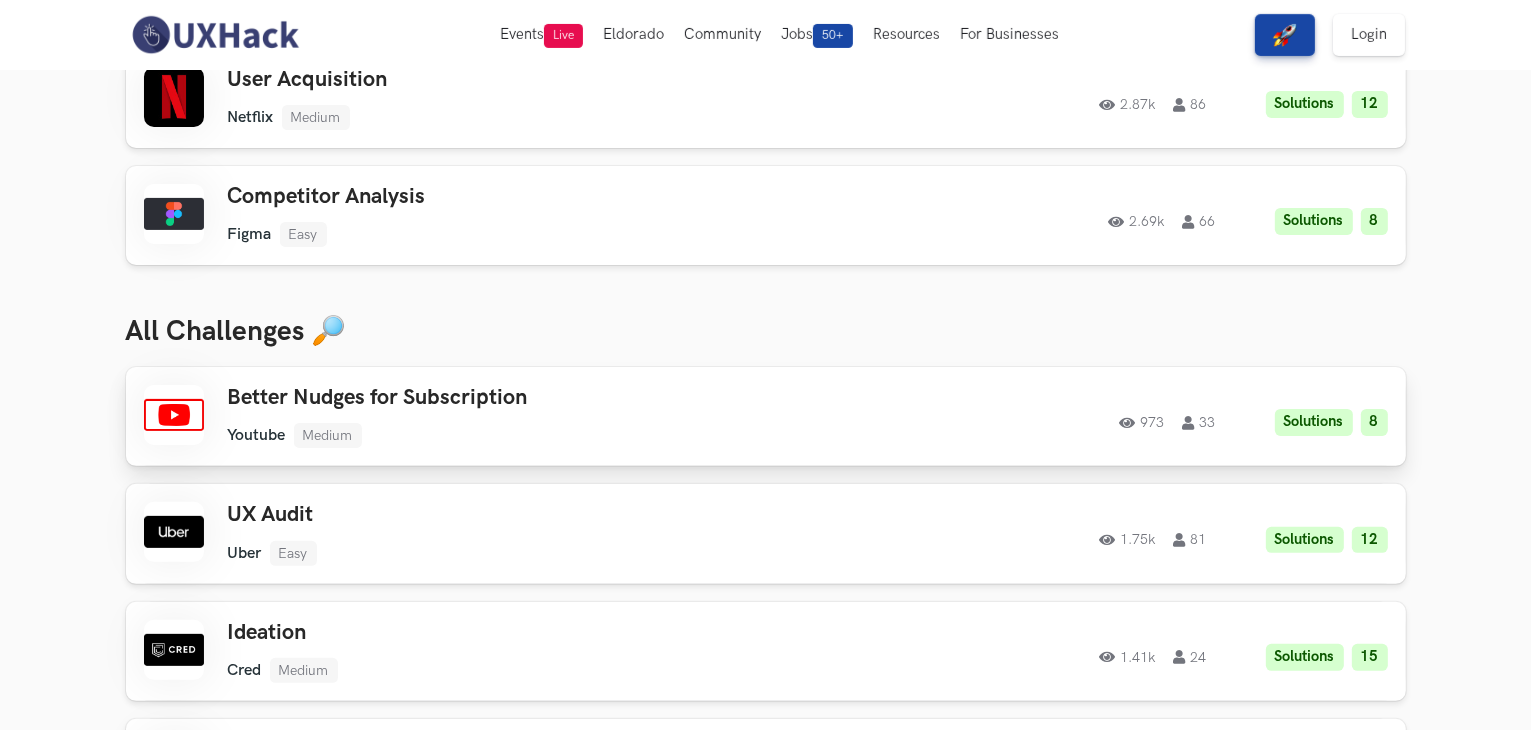 scroll, scrollTop: 0, scrollLeft: 0, axis: both 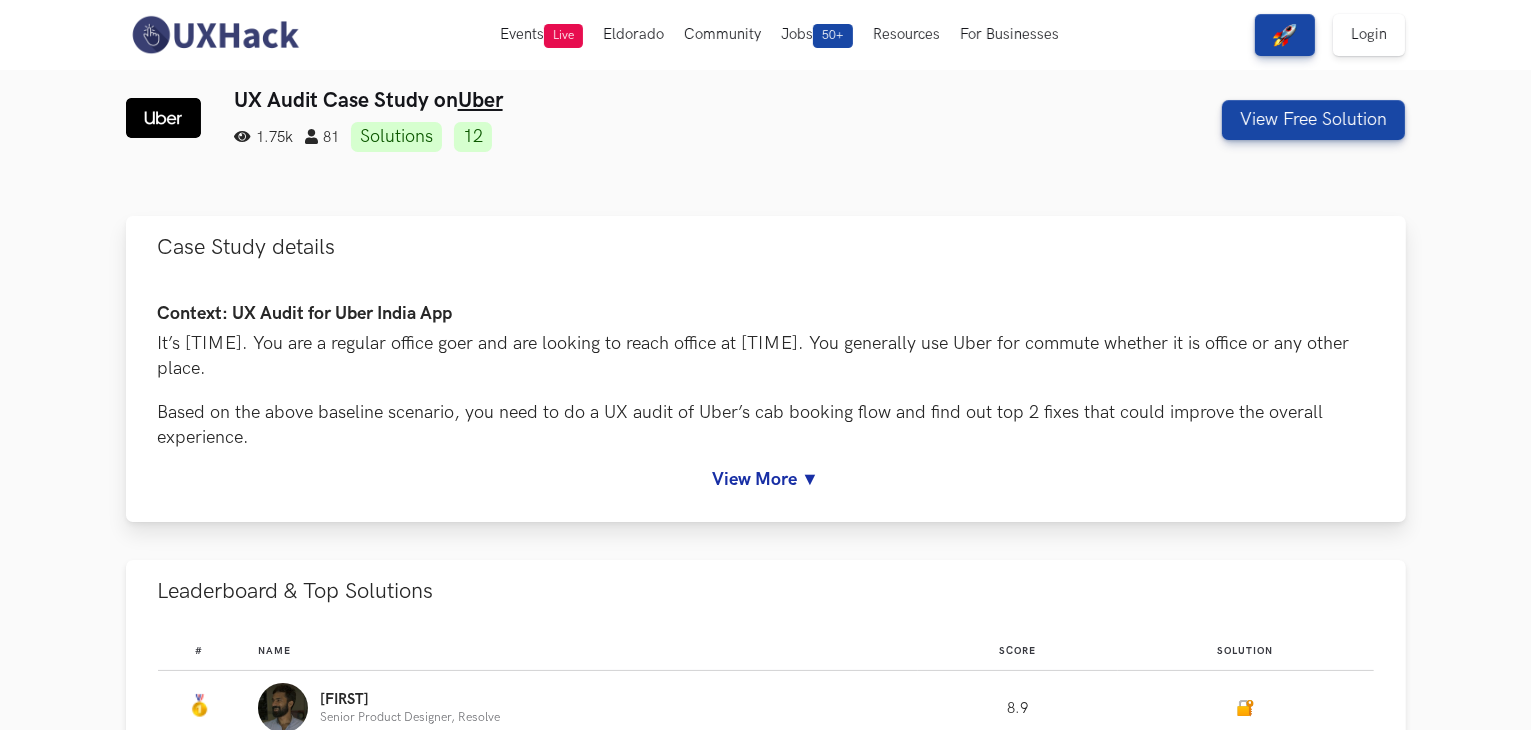 click on "View More ▼" at bounding box center (766, 479) 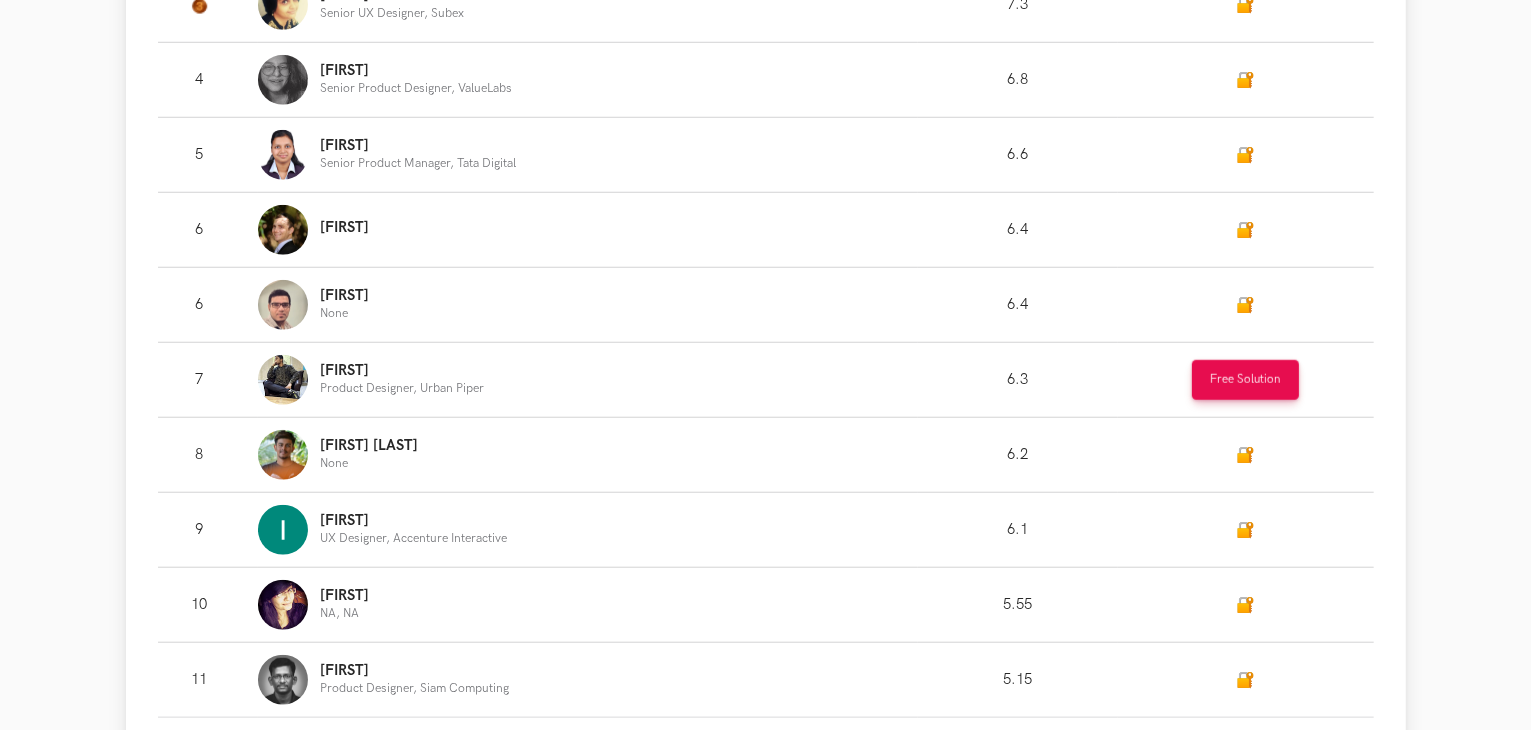 scroll, scrollTop: 1664, scrollLeft: 0, axis: vertical 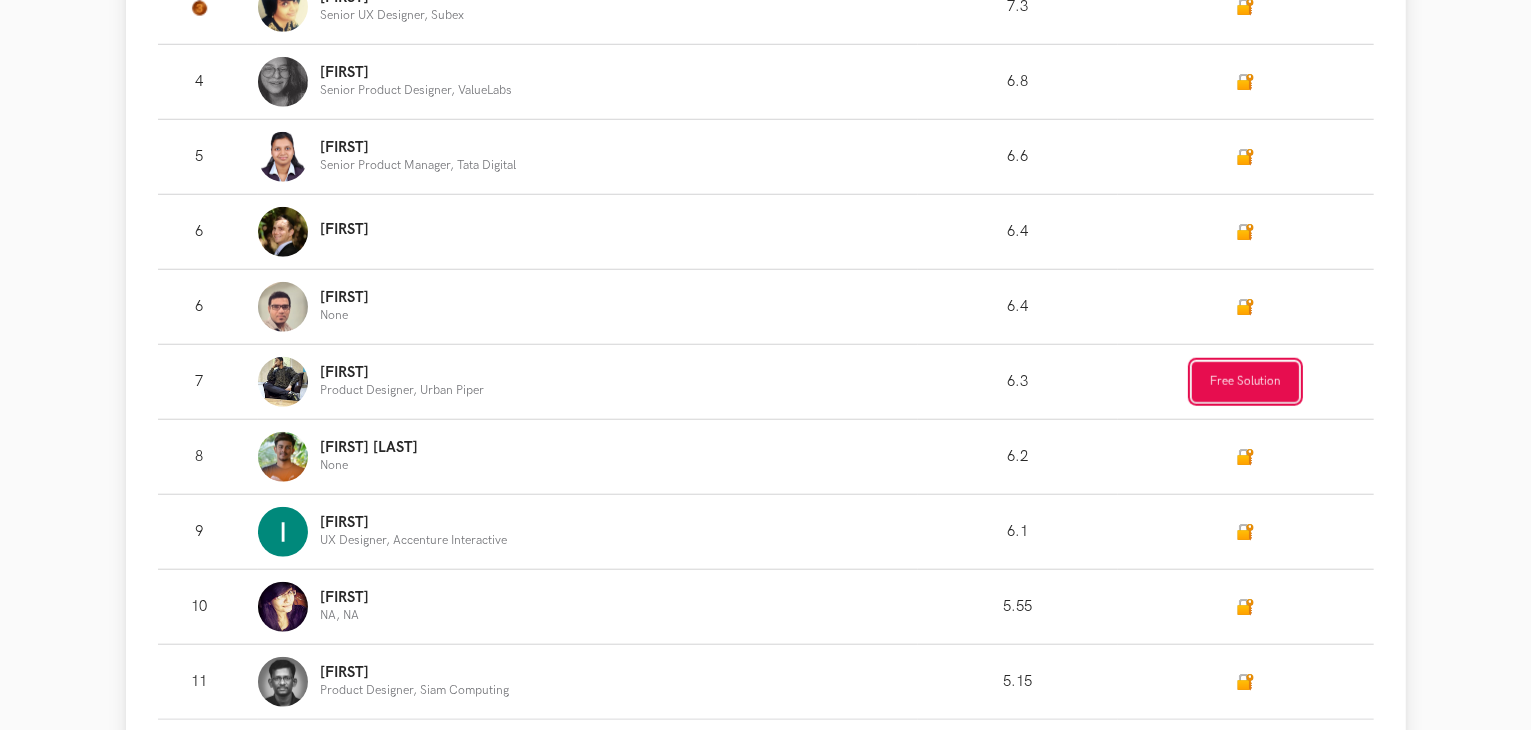 click on "Free Solution" at bounding box center [1245, 382] 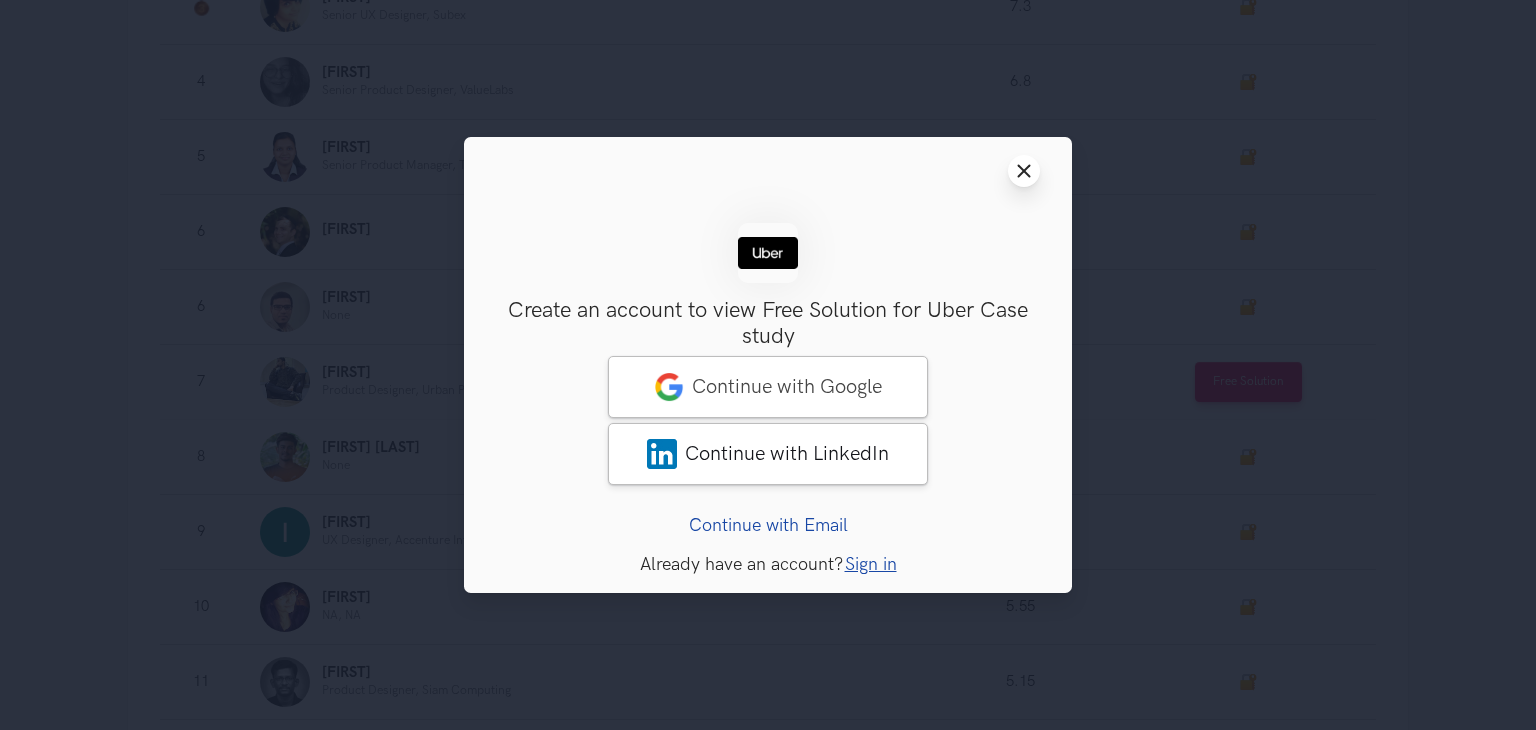 click on "Close modal window" at bounding box center [1024, 171] 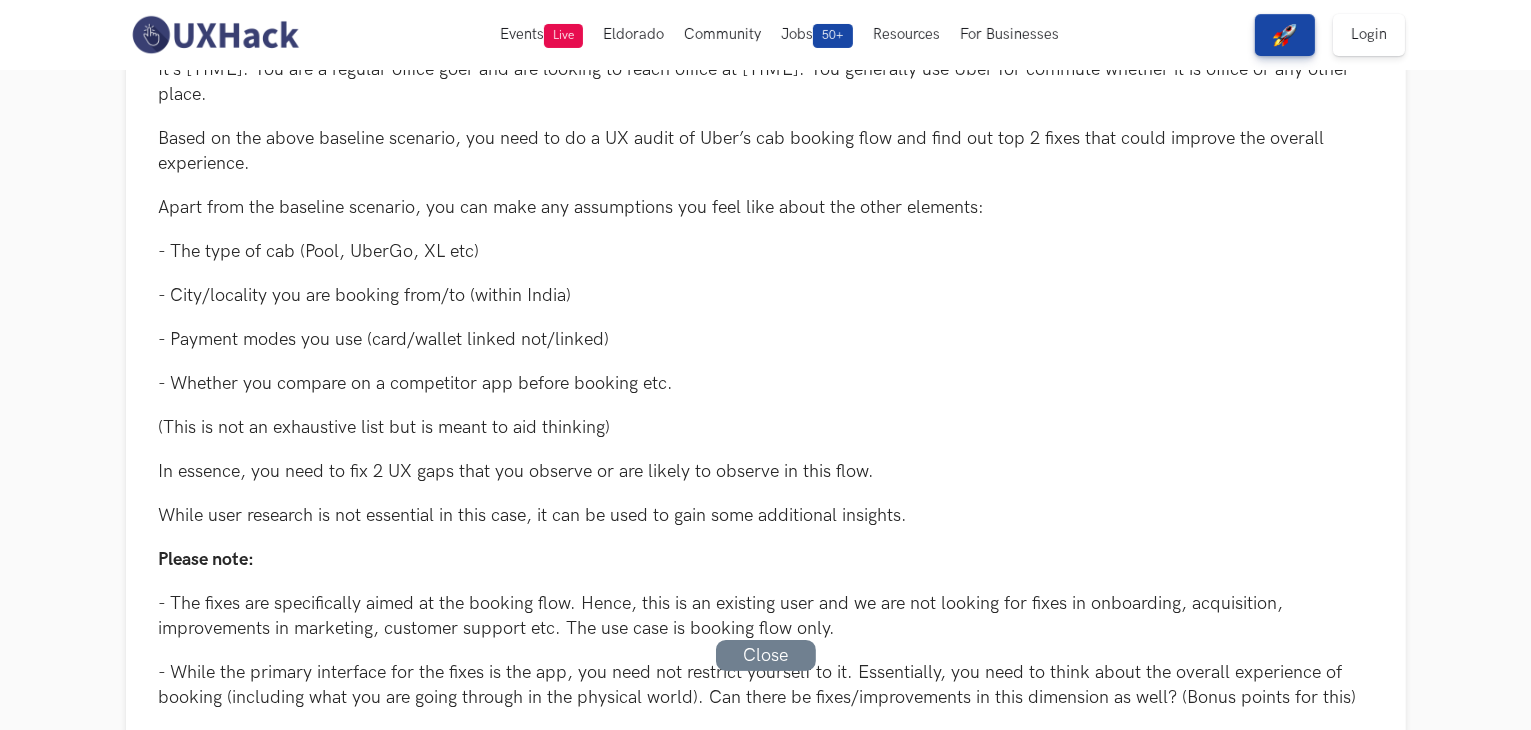 scroll, scrollTop: 0, scrollLeft: 0, axis: both 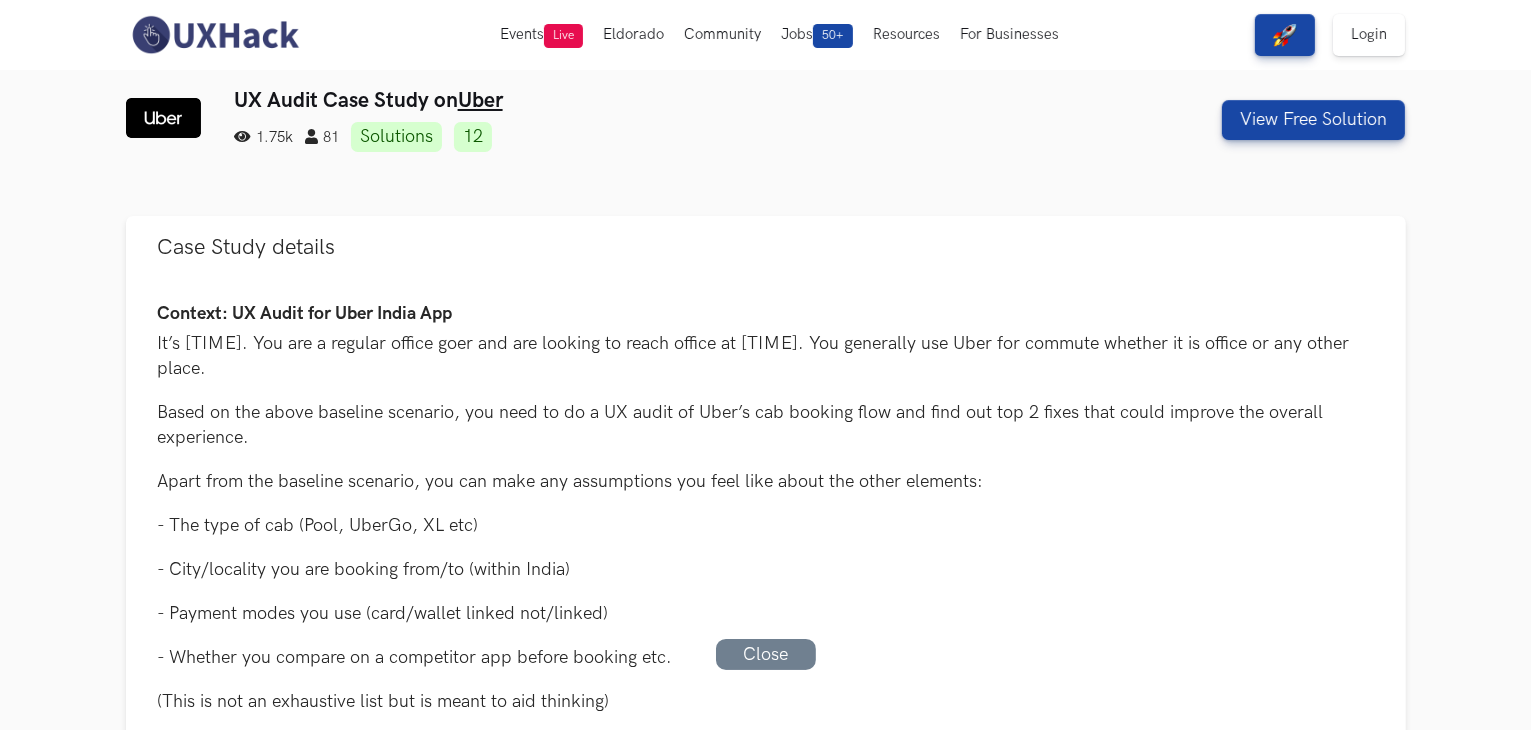 click at bounding box center (215, 35) 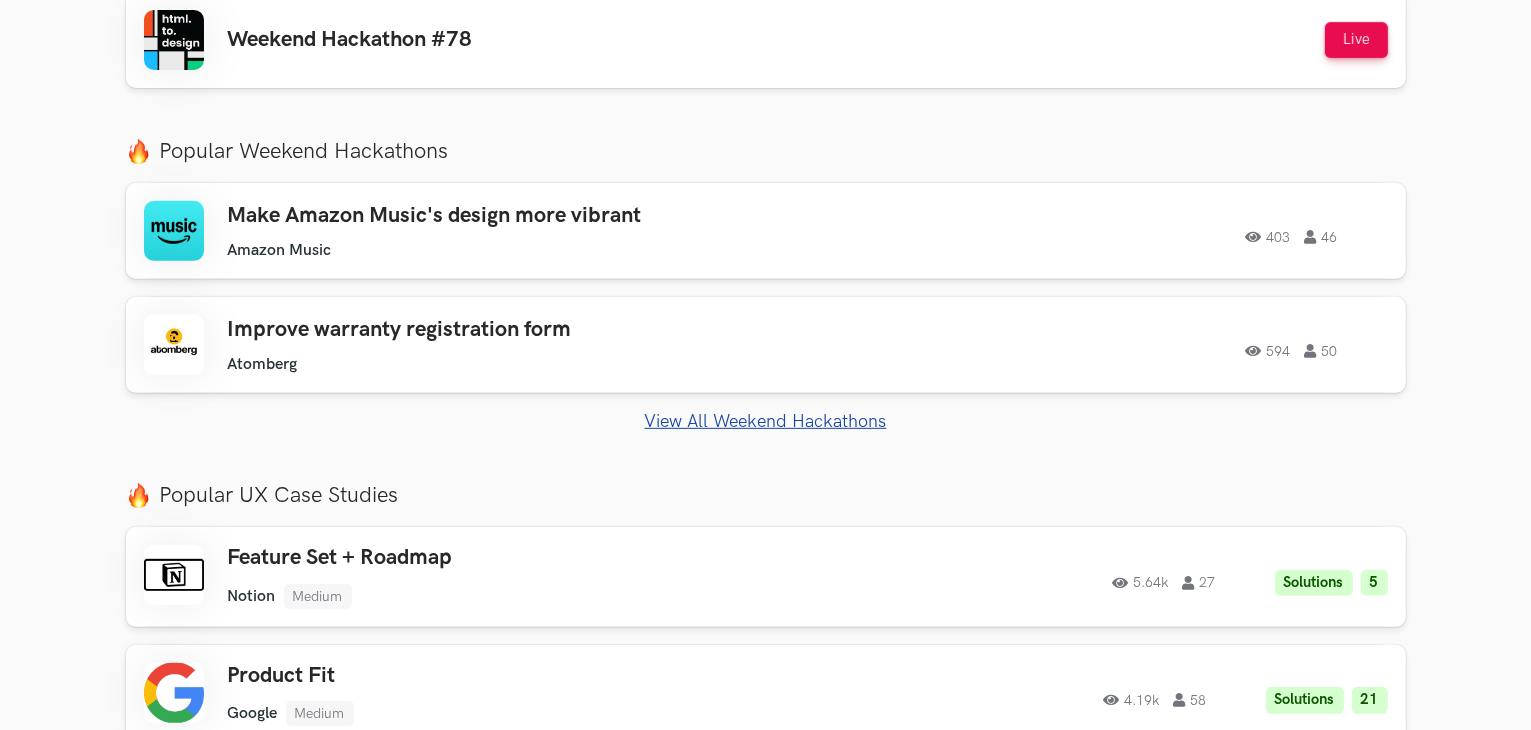 scroll, scrollTop: 846, scrollLeft: 0, axis: vertical 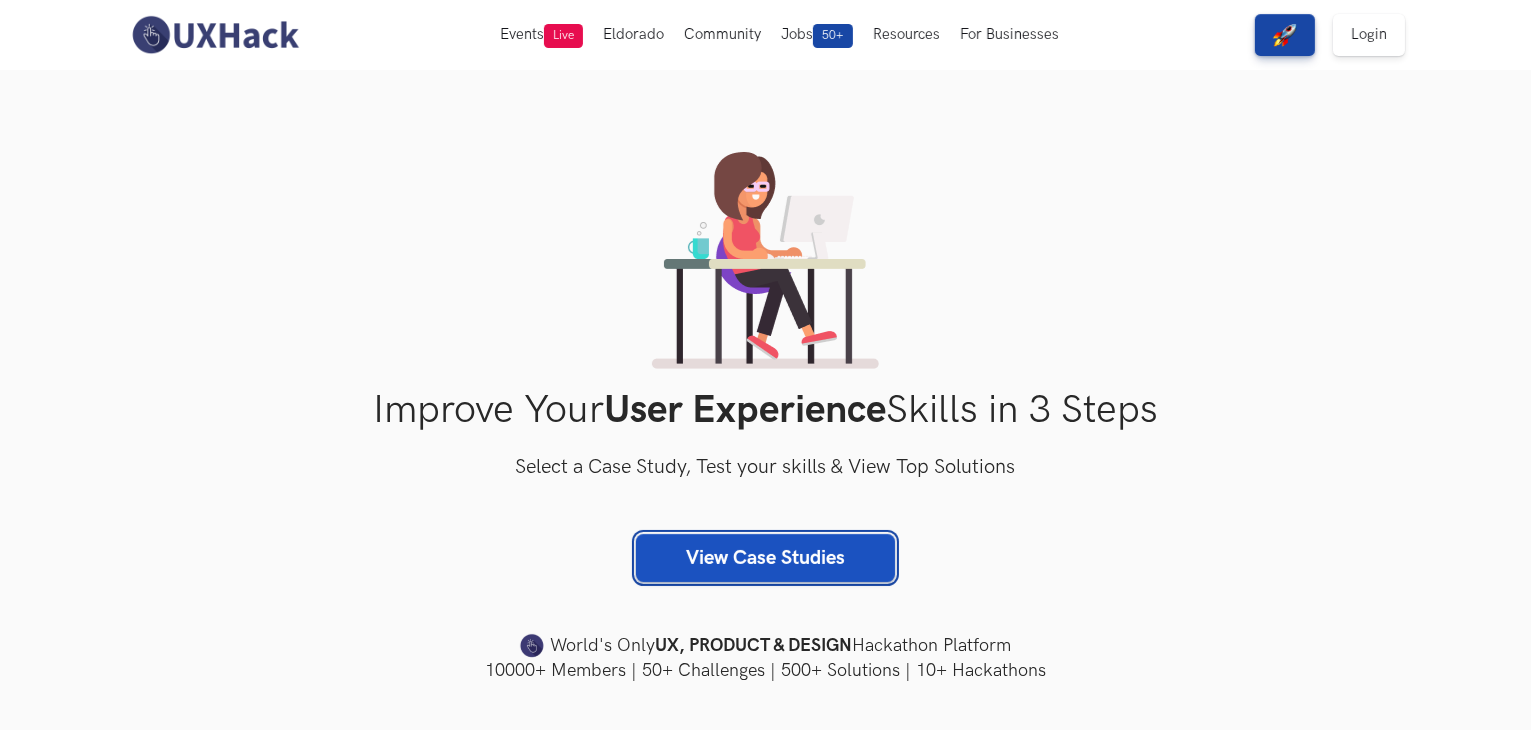 click on "View Case Studies" at bounding box center (765, 558) 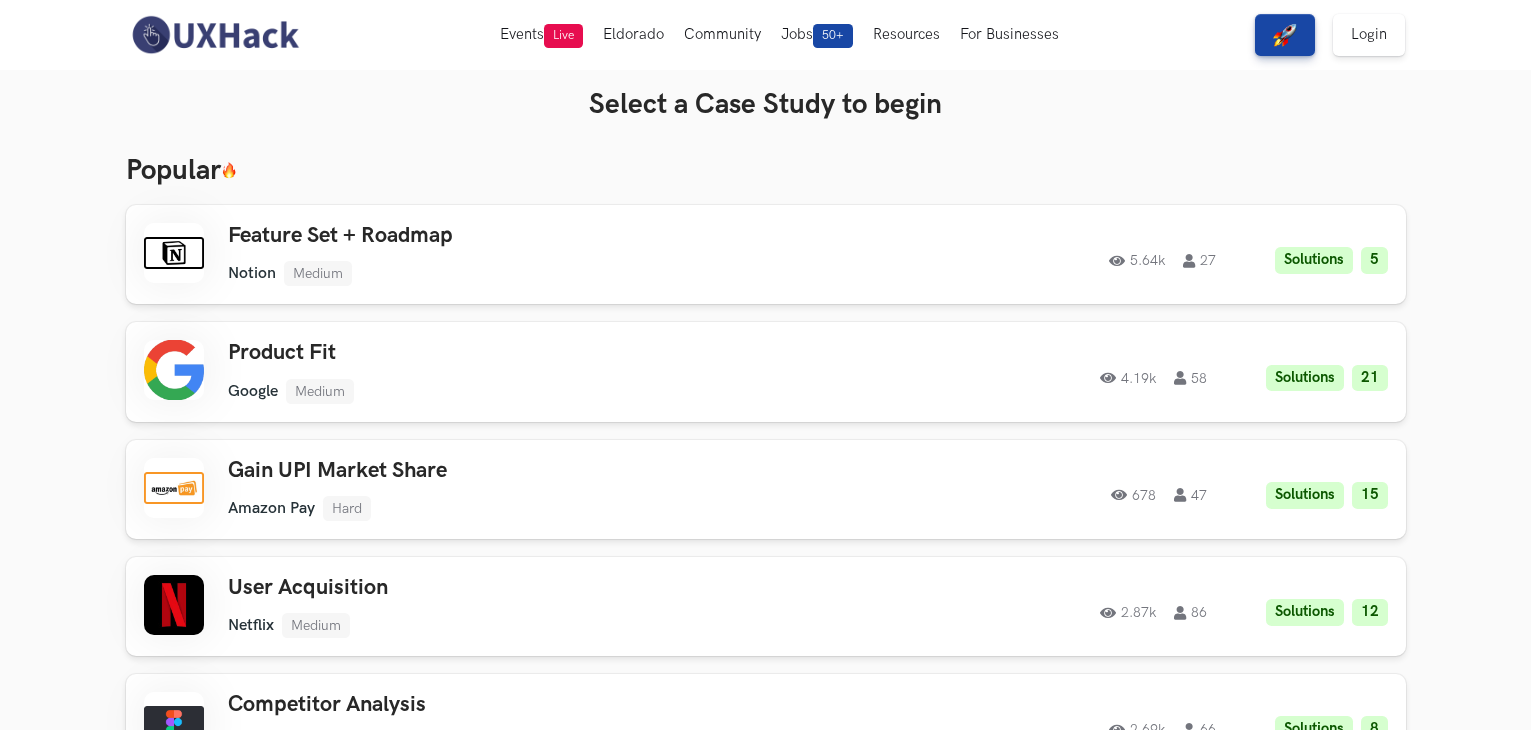 scroll, scrollTop: 0, scrollLeft: 0, axis: both 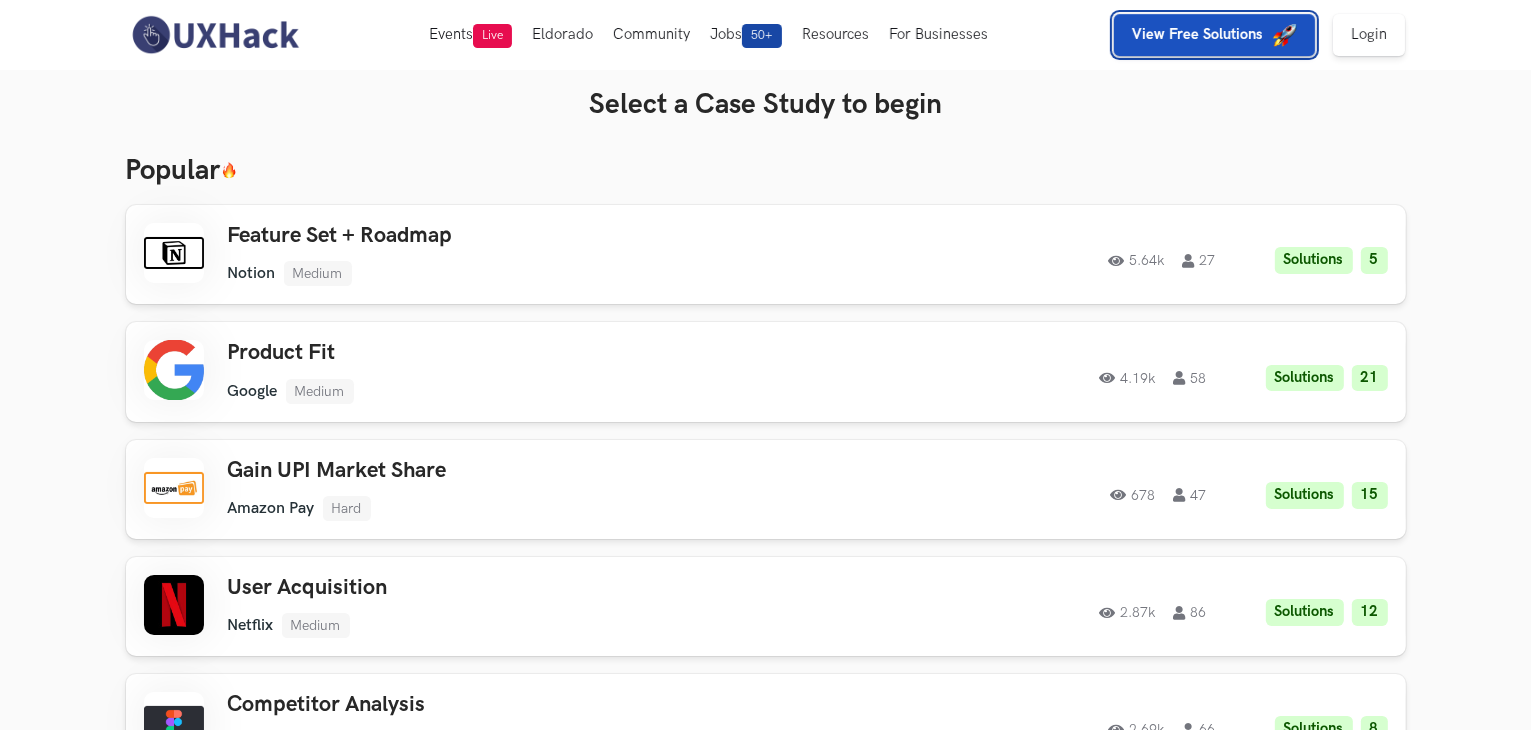 click on "View Free Solutions" at bounding box center [1214, 35] 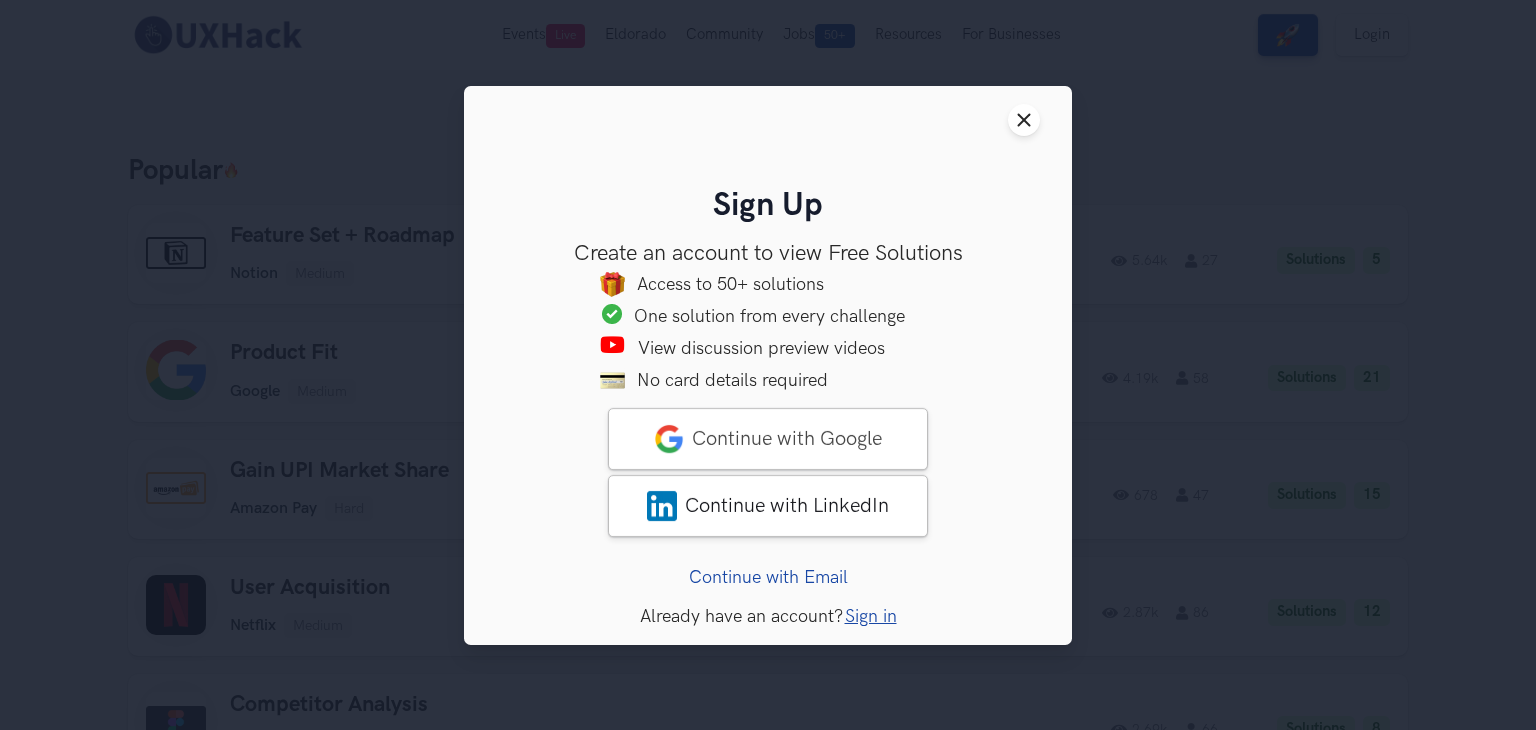 click on "Continue with Email" at bounding box center (768, 576) 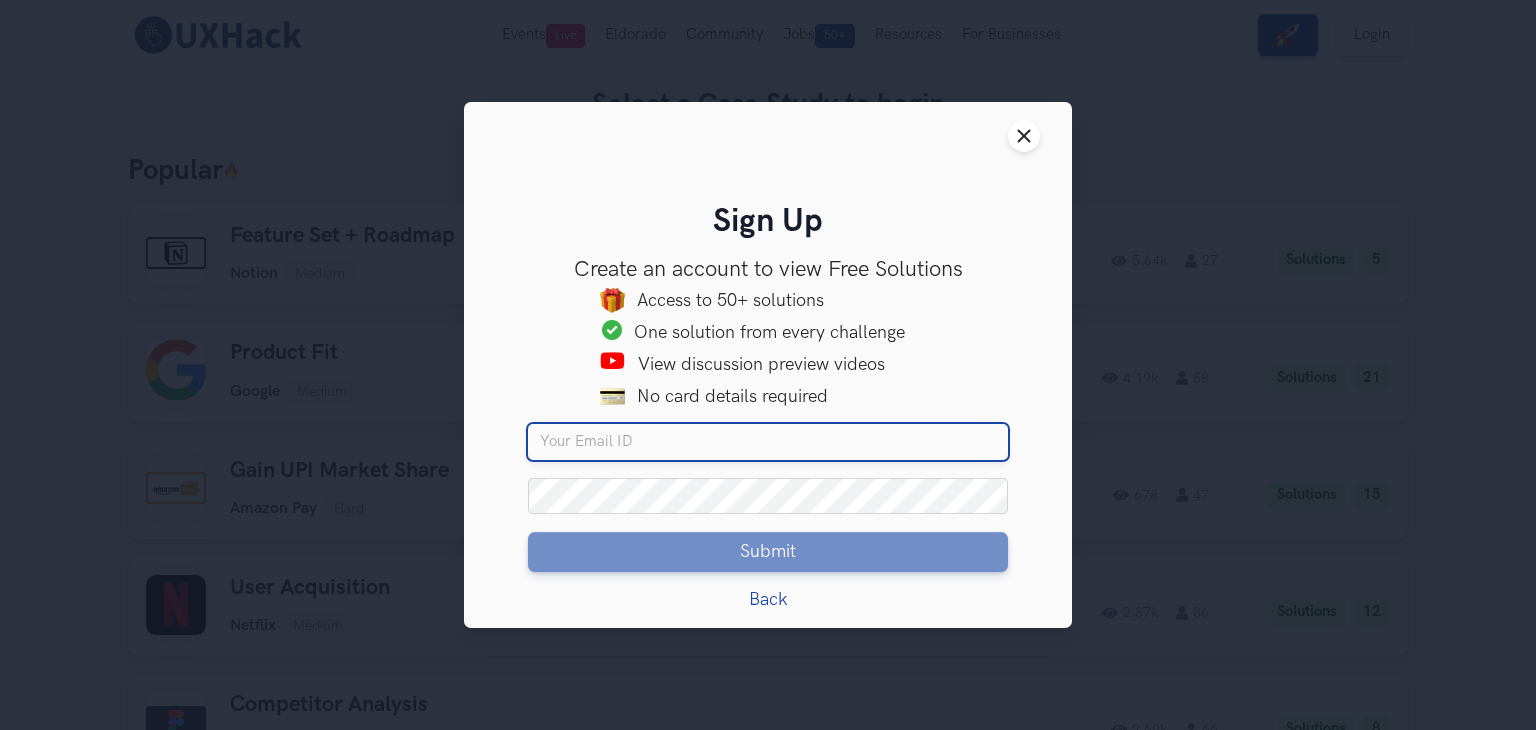 click on "Your email" at bounding box center [768, 442] 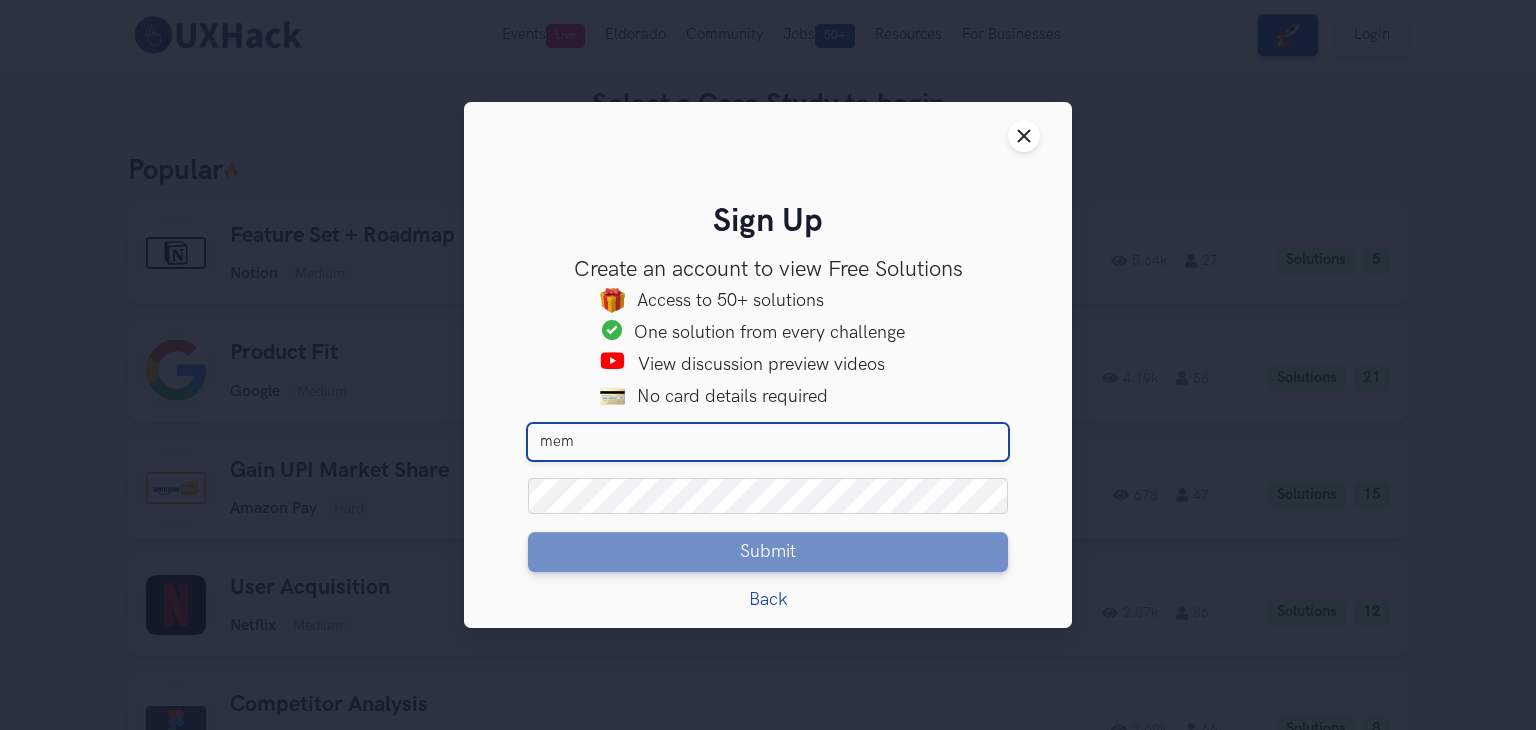 click on "mem" at bounding box center [768, 442] 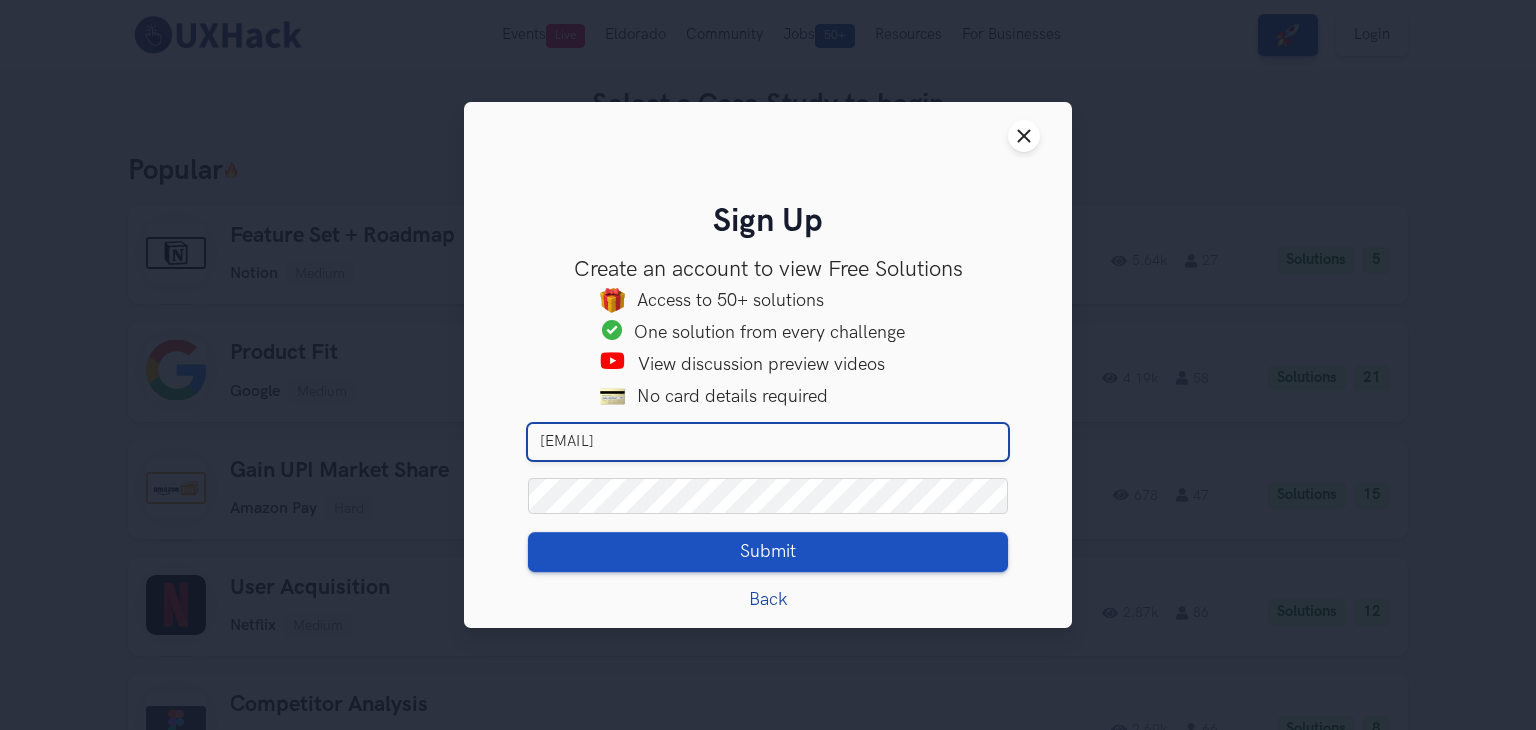 type on "memiku06@gmail.com" 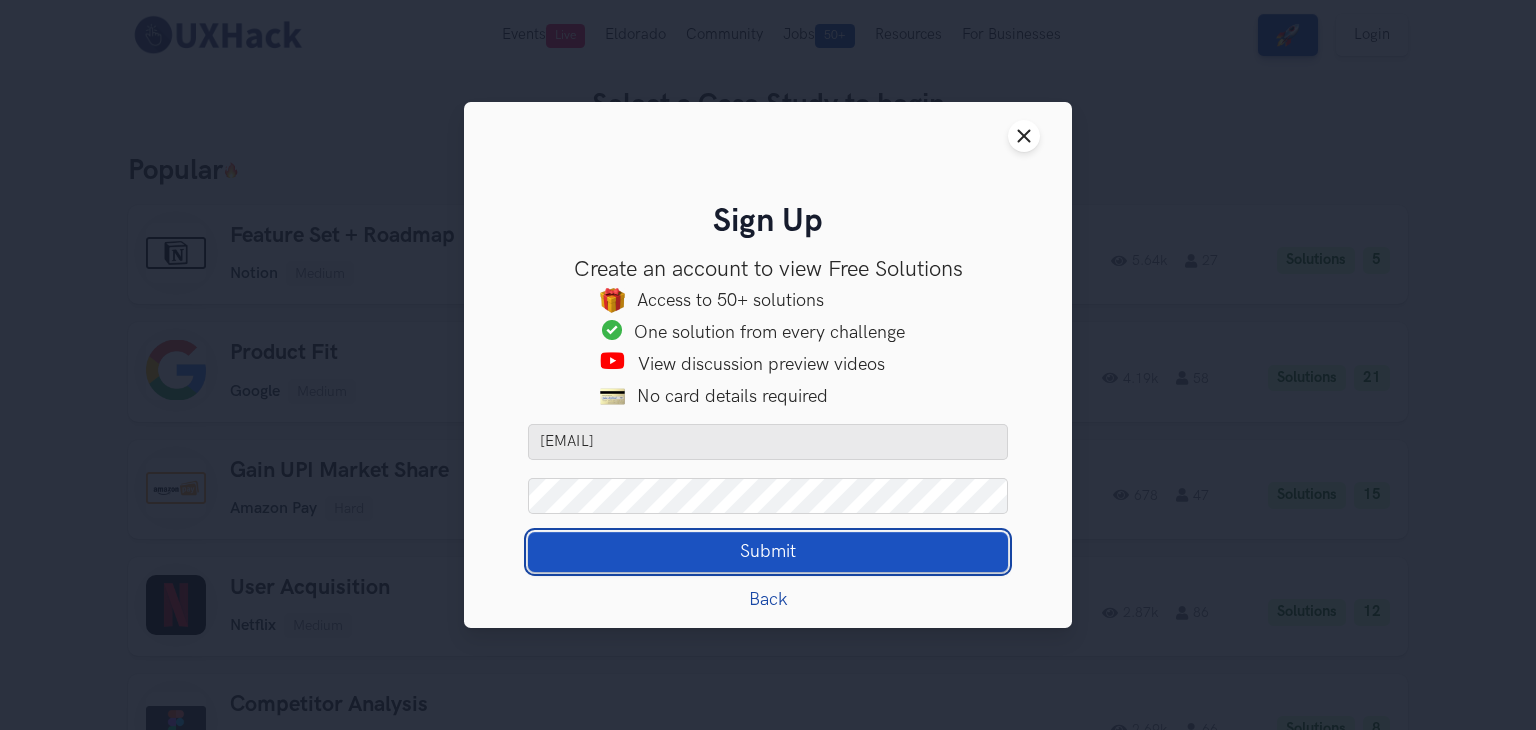 click on "Submit" at bounding box center (768, 551) 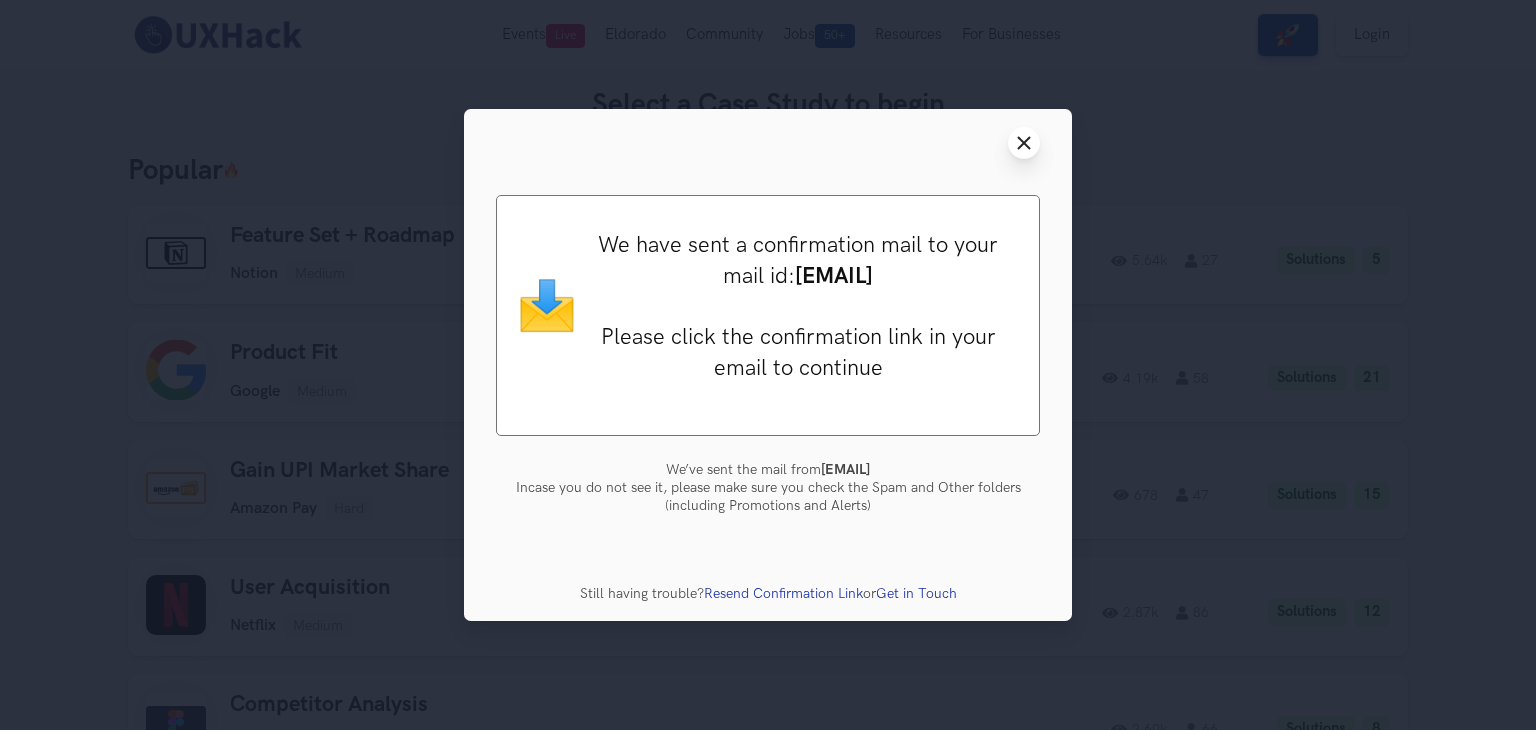 click on "Close modal window" at bounding box center [1024, 143] 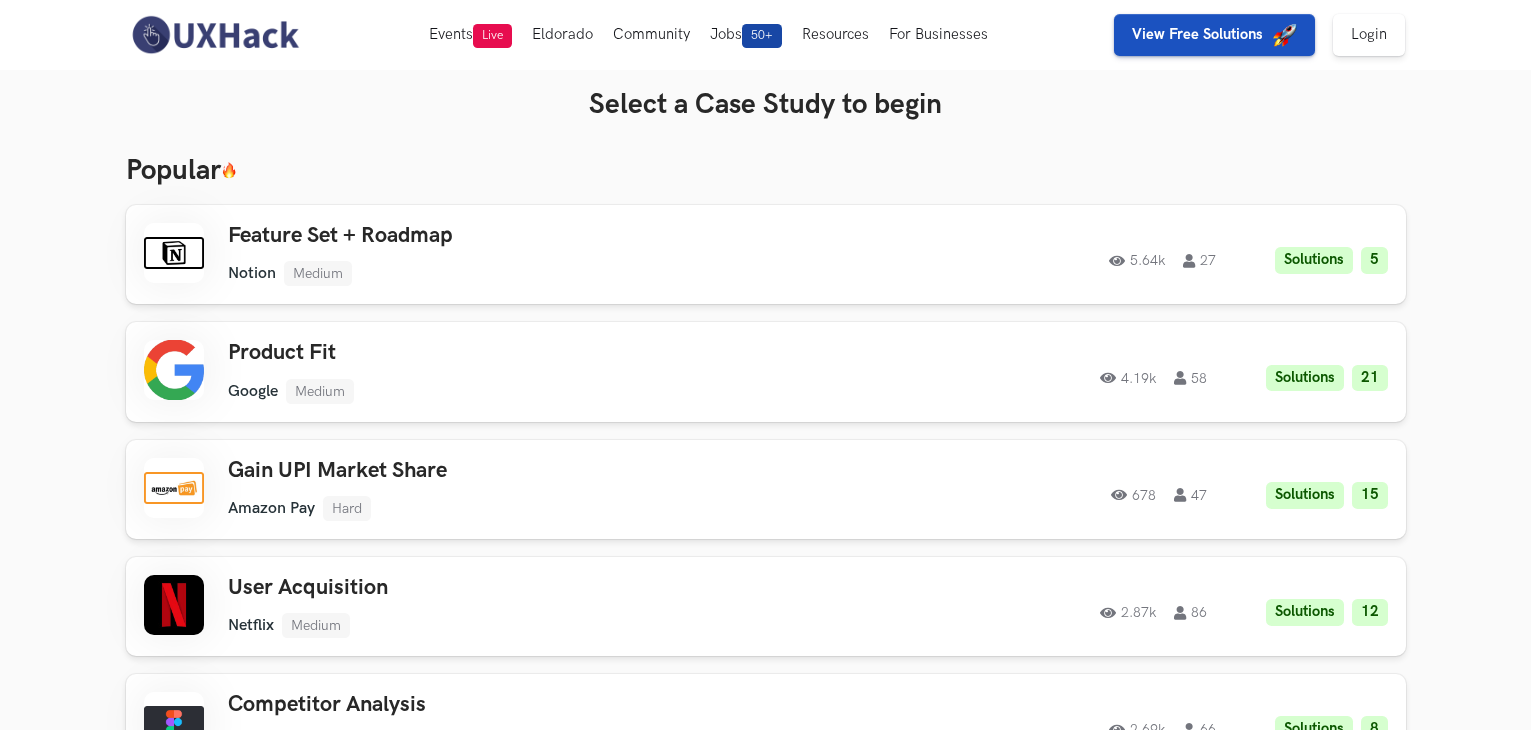 scroll, scrollTop: 0, scrollLeft: 0, axis: both 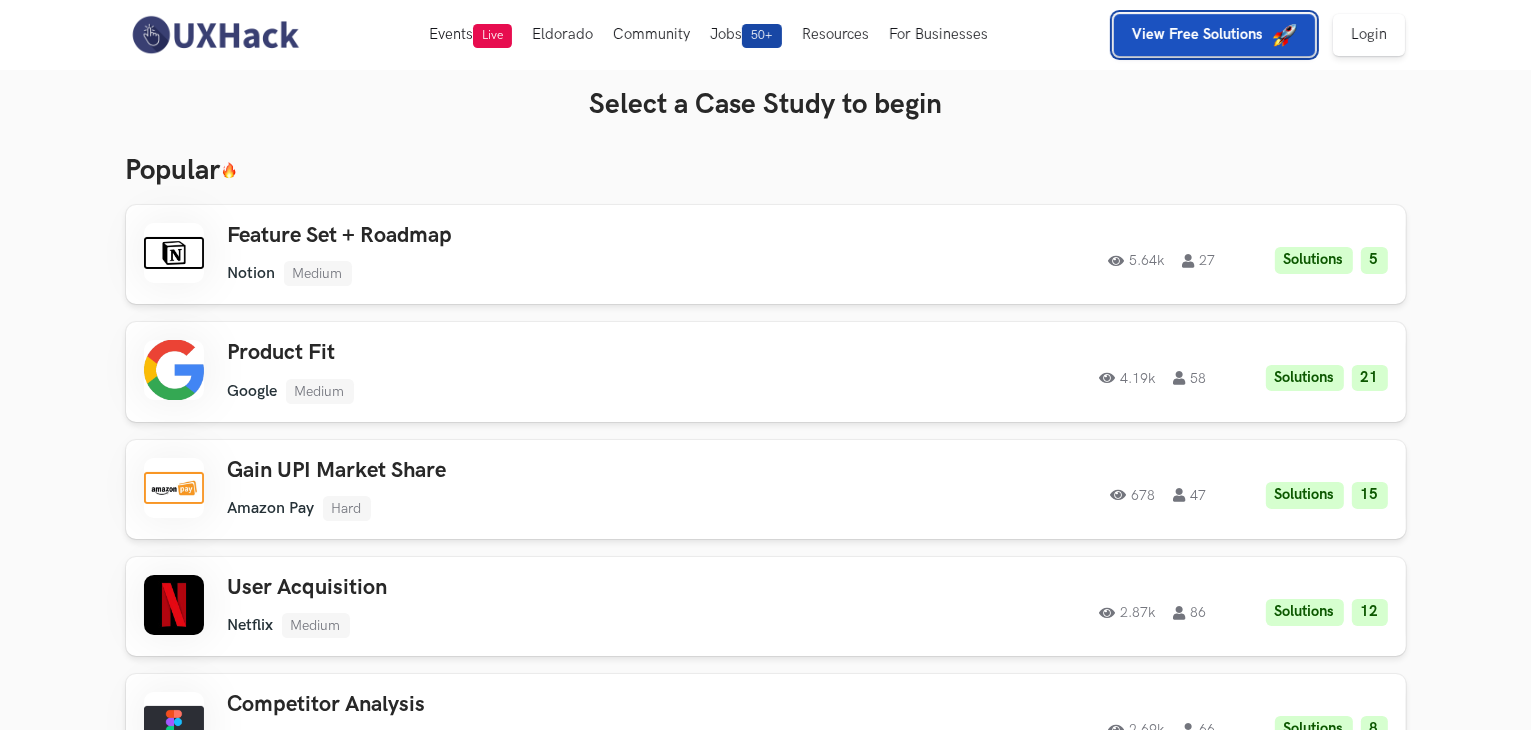 click on "View Free Solutions" at bounding box center (1197, 34) 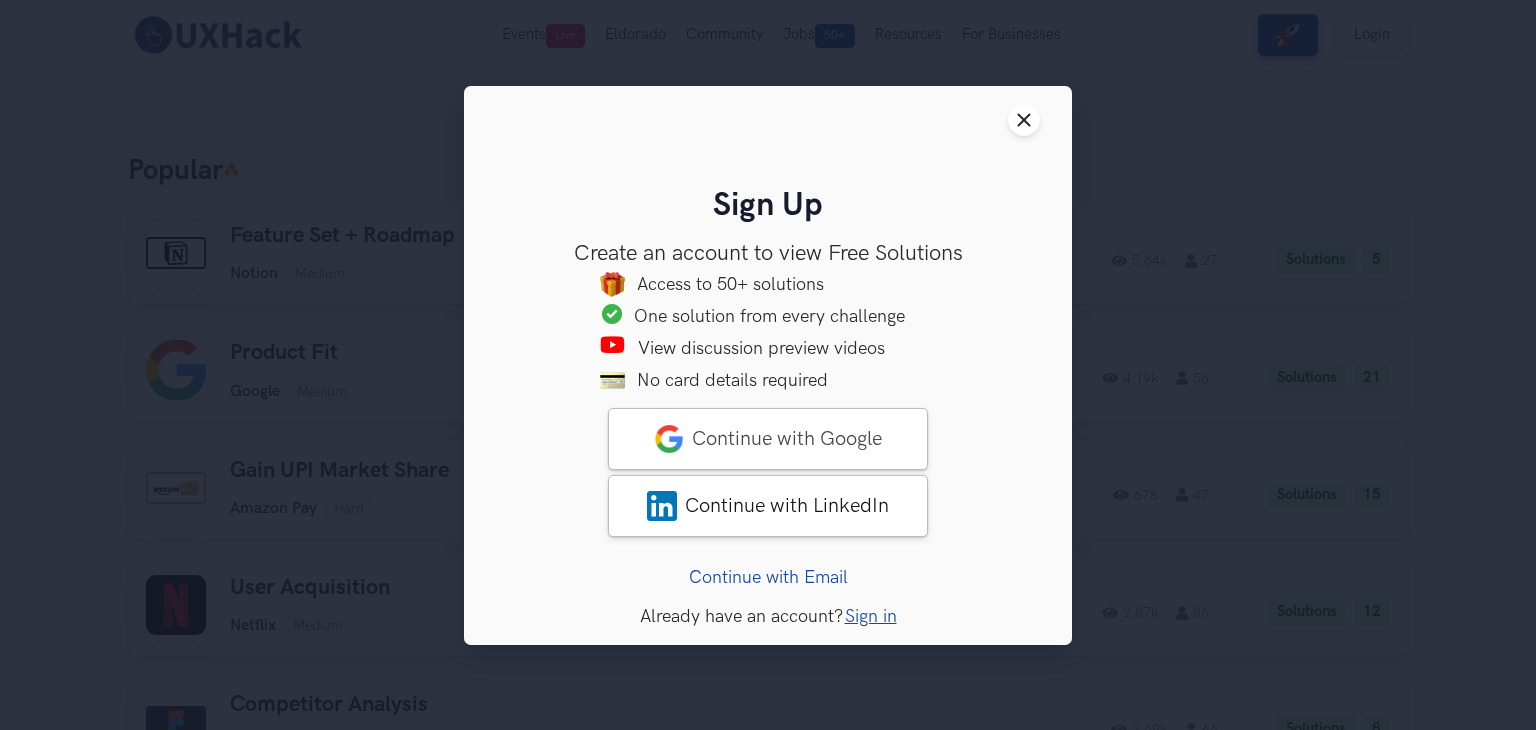 click on "Sign in" at bounding box center [871, 615] 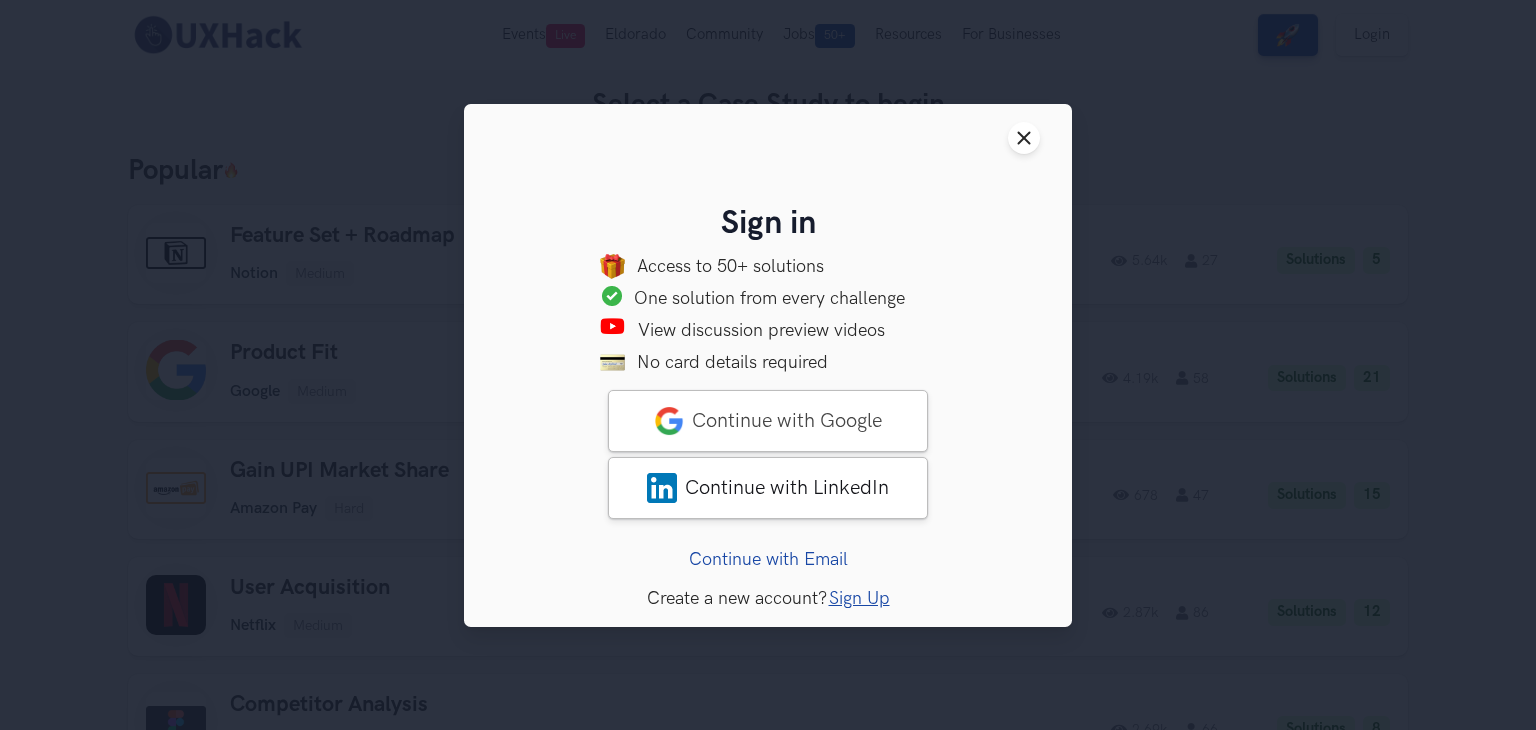 click on "Continue with Email" at bounding box center [768, 558] 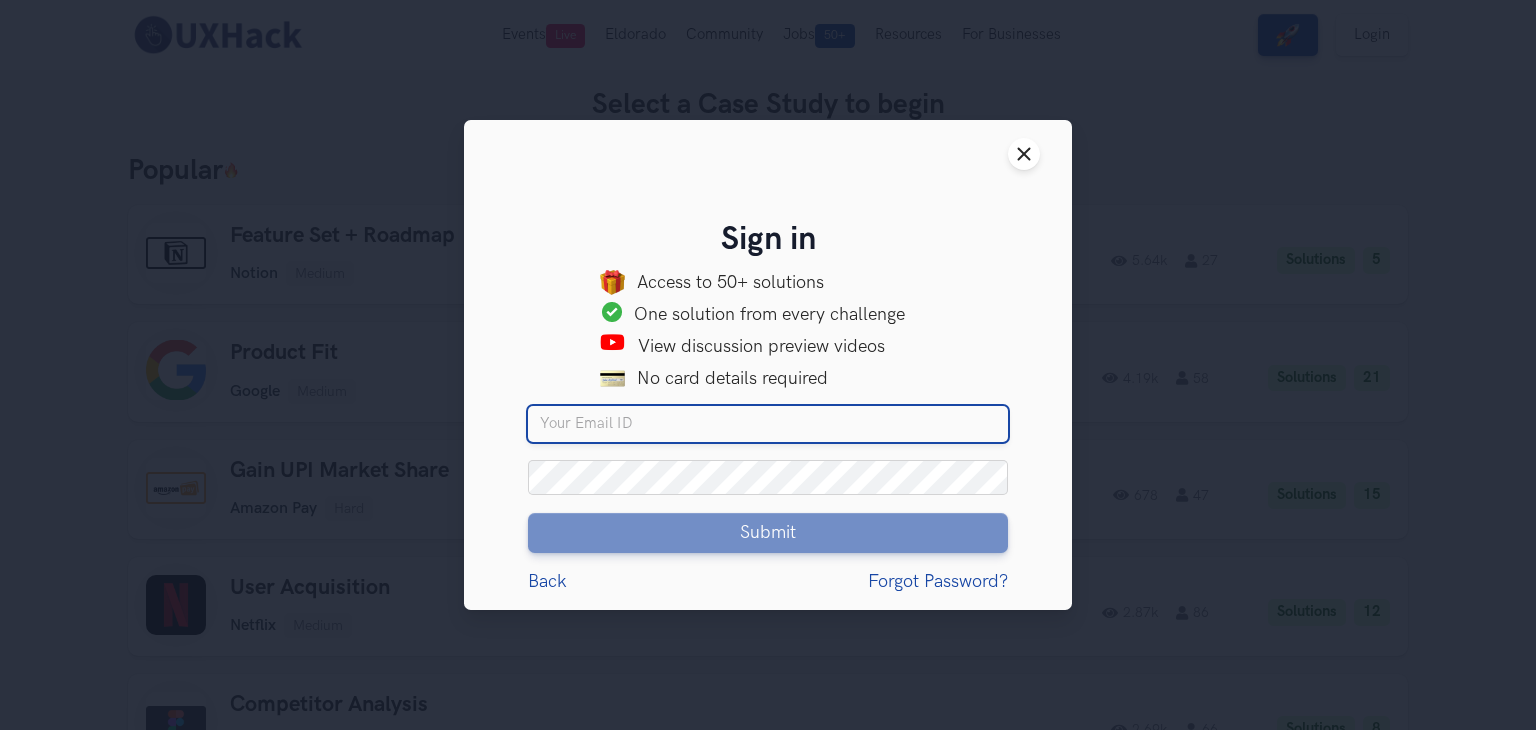 type on "memiku06@gmail.com" 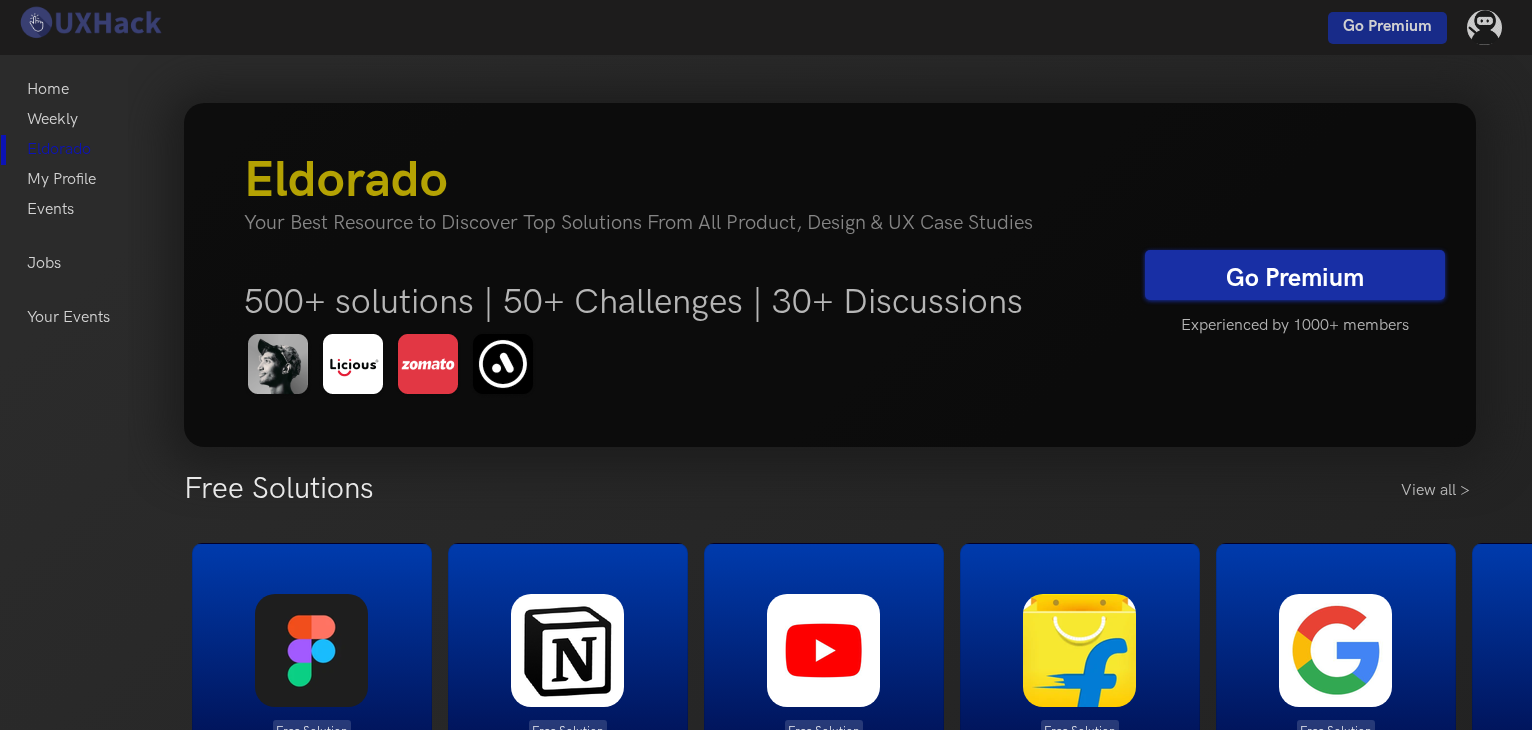 scroll, scrollTop: 0, scrollLeft: 0, axis: both 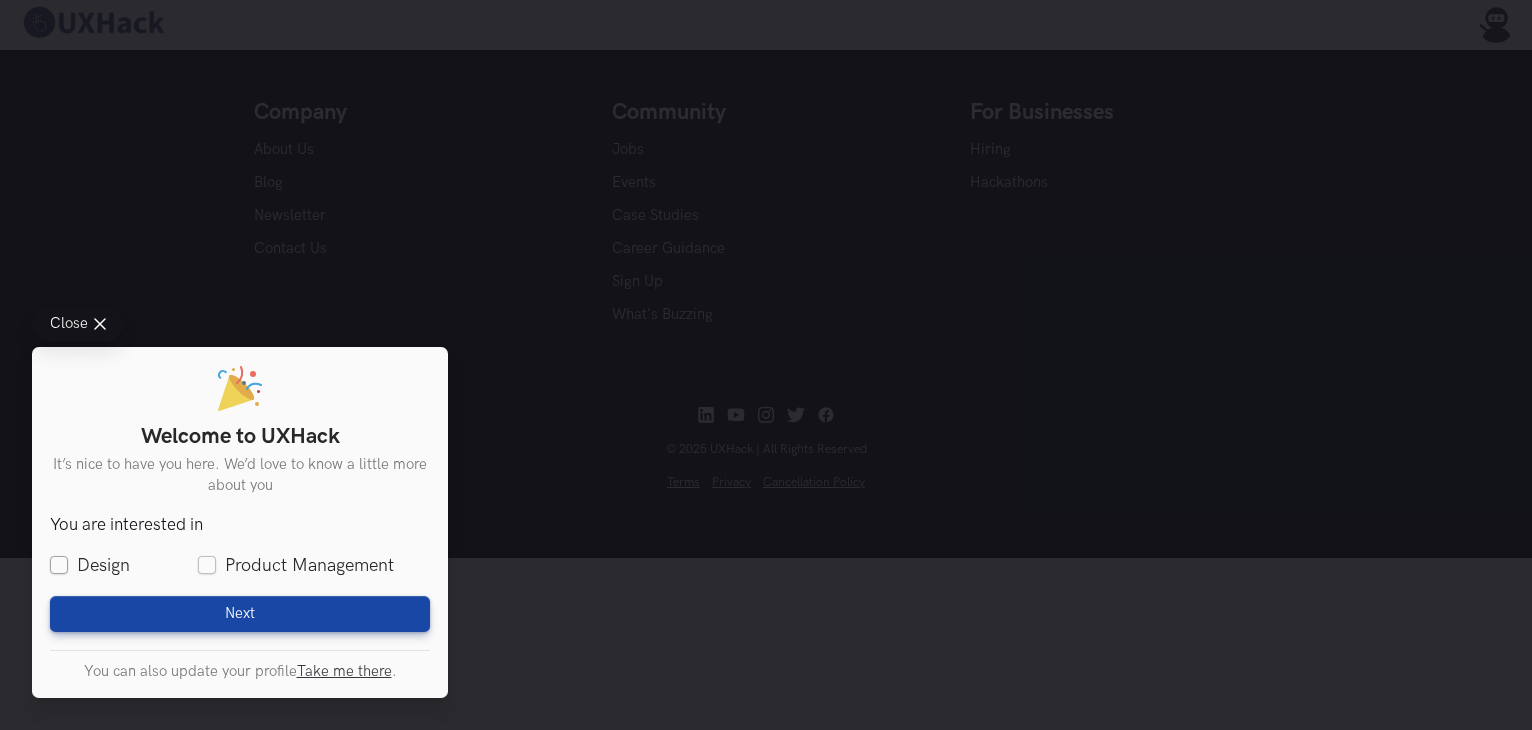 click on "Design" at bounding box center (90, 565) 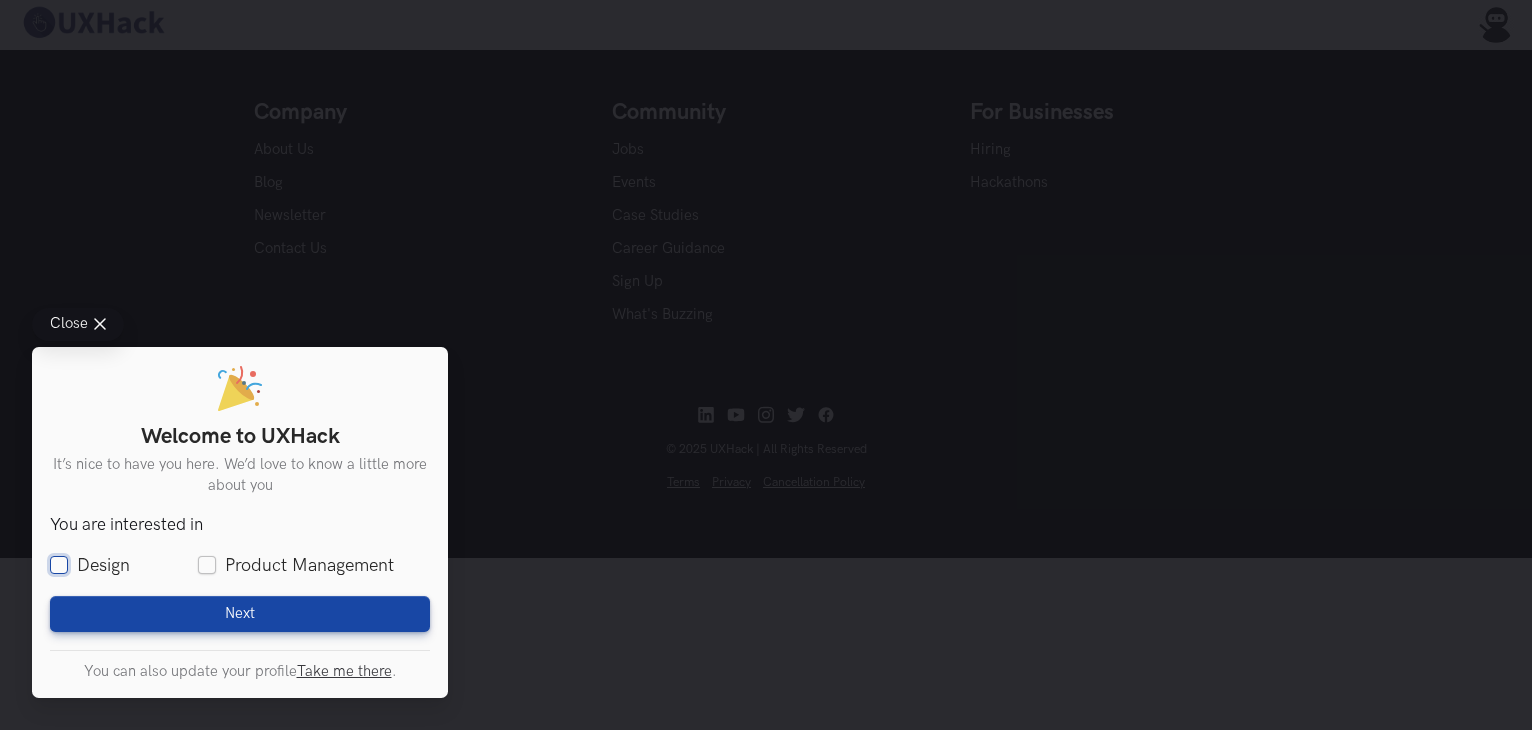 click on "Design" at bounding box center [59, 566] 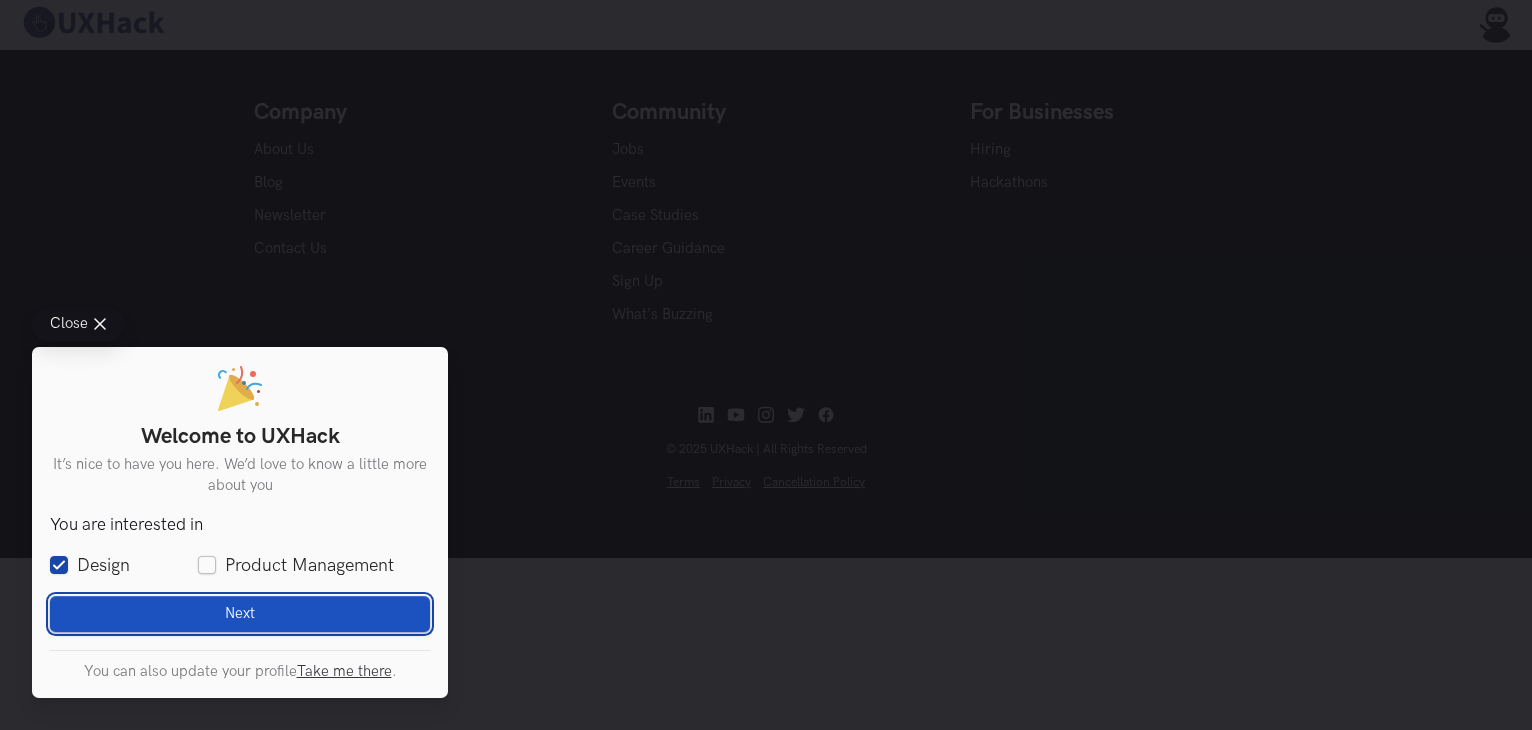 click on "Next   Loading" at bounding box center [240, 614] 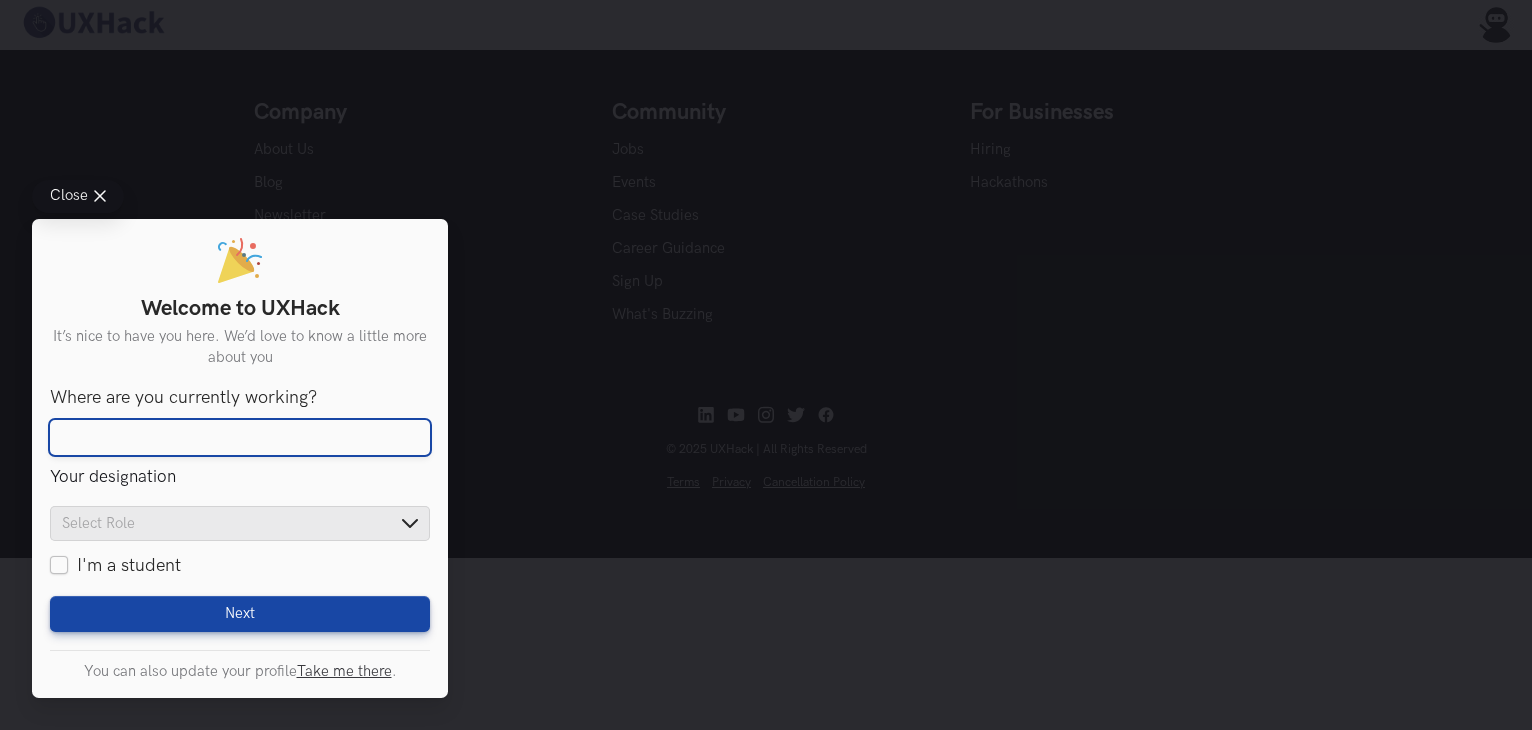 click on "Where are you currently working?" at bounding box center (240, 438) 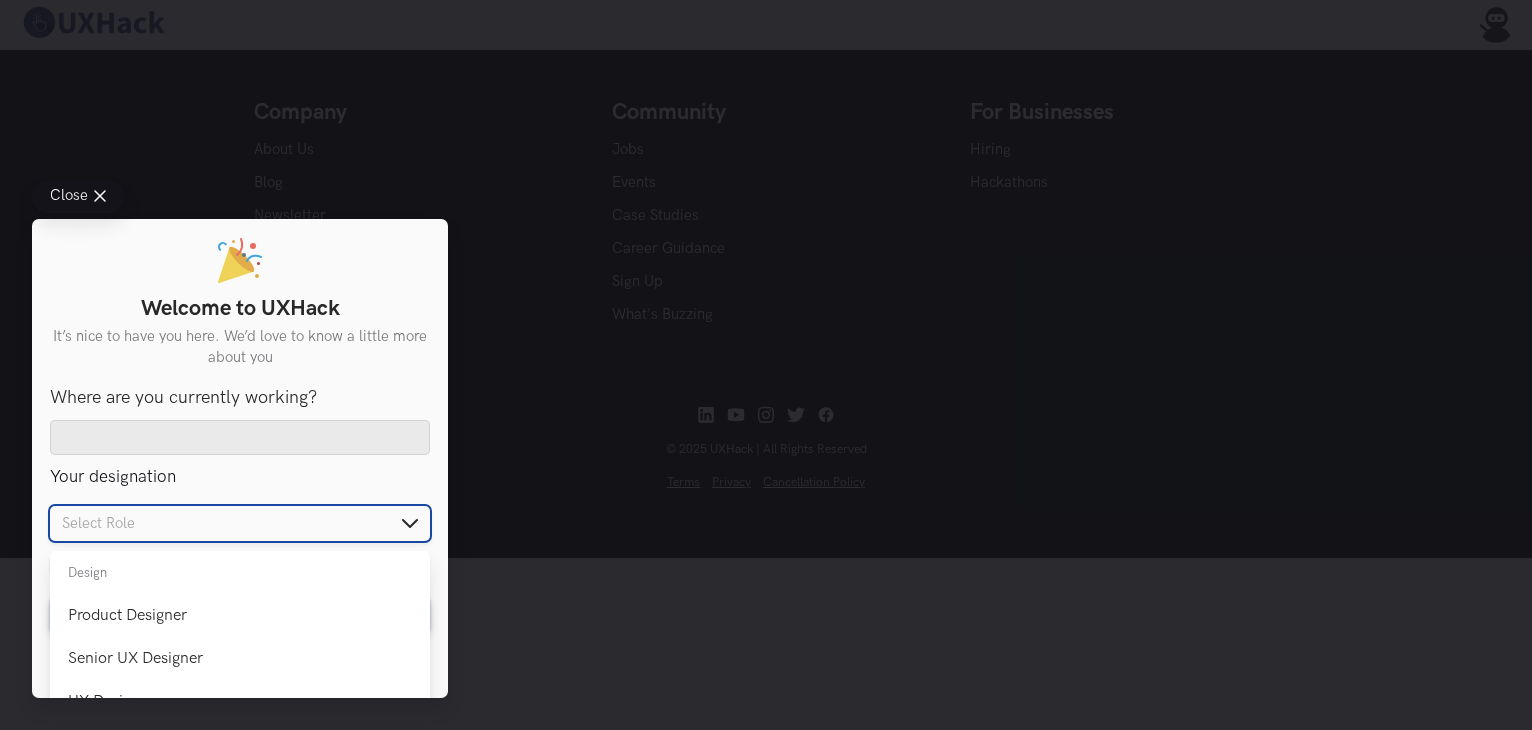click at bounding box center [240, 523] 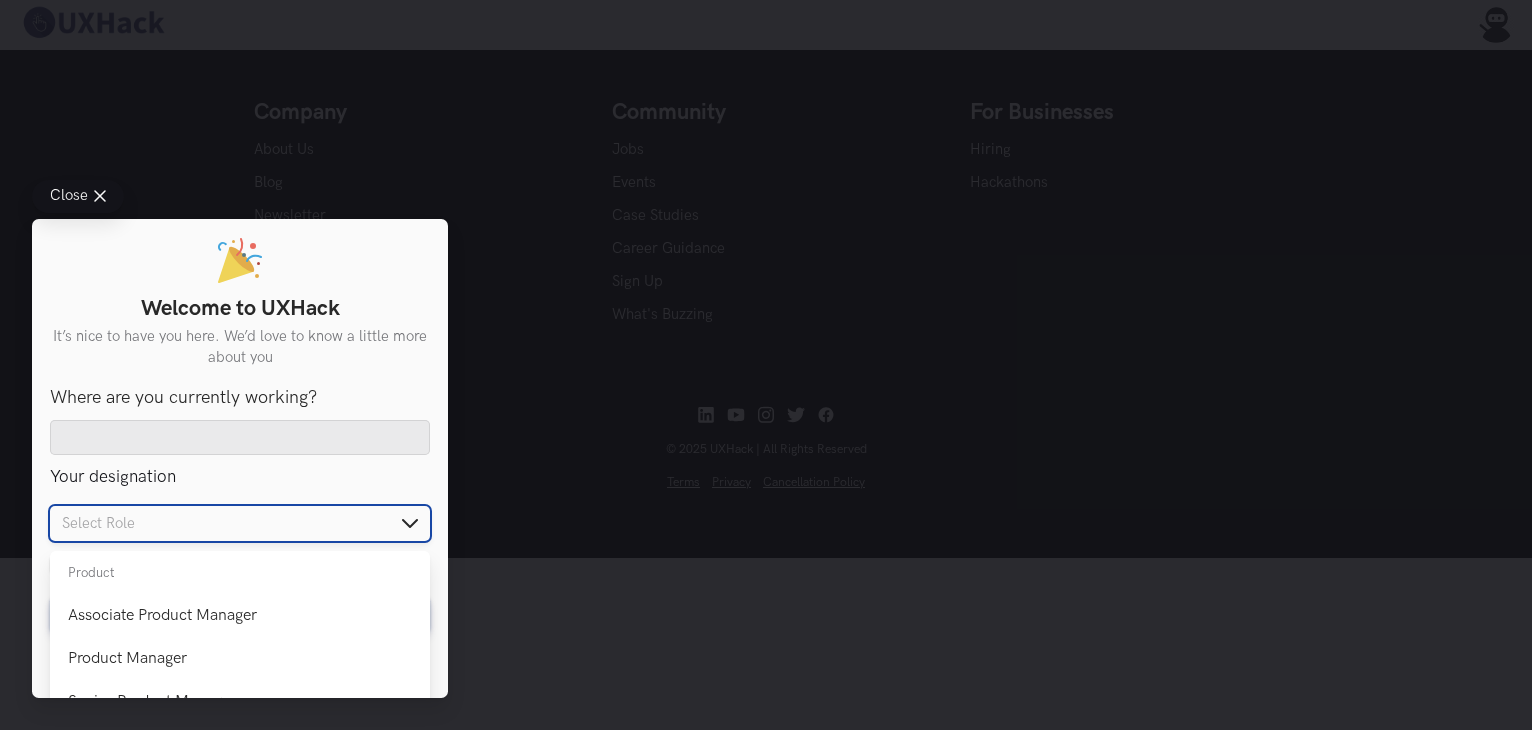 scroll, scrollTop: 294, scrollLeft: 0, axis: vertical 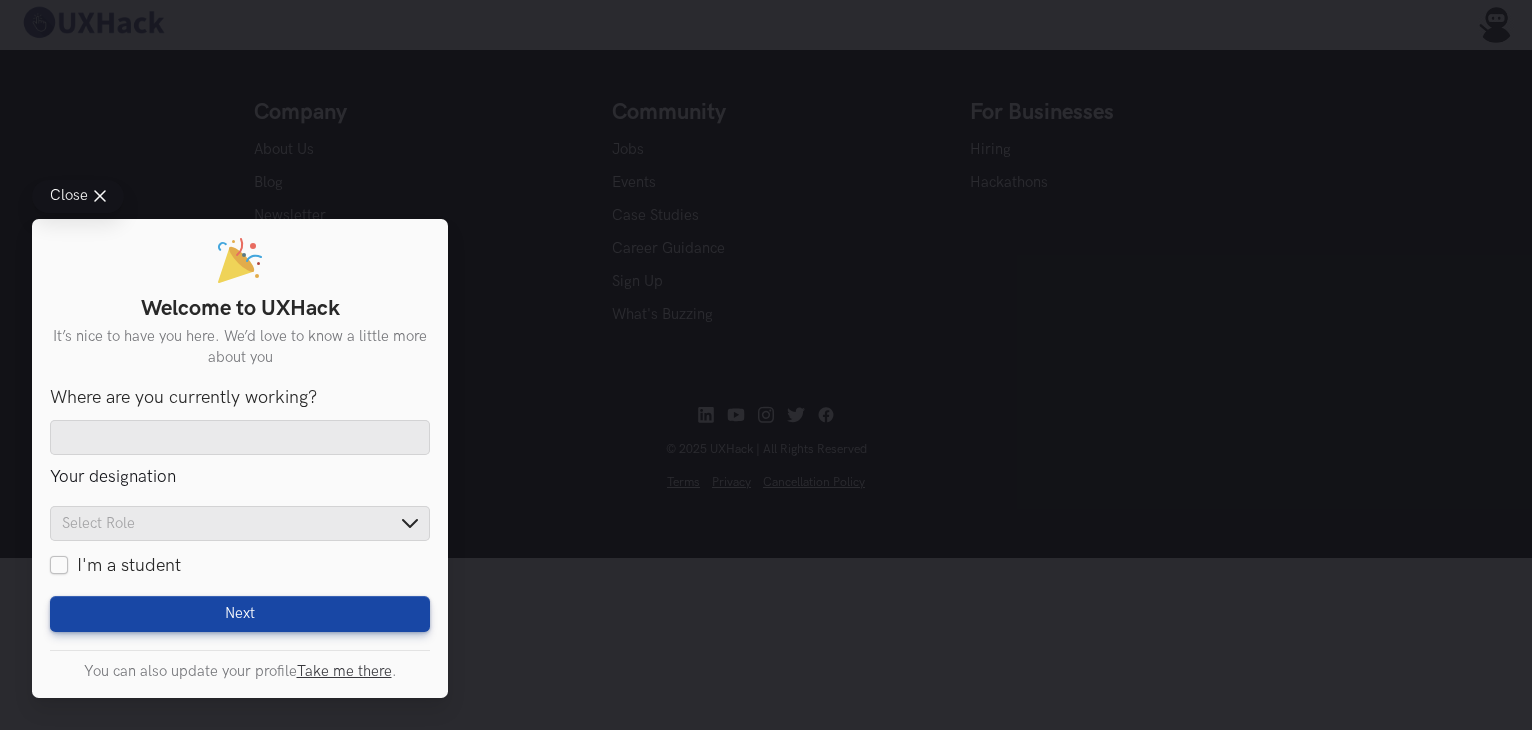 click on "Your designation" at bounding box center [240, 478] 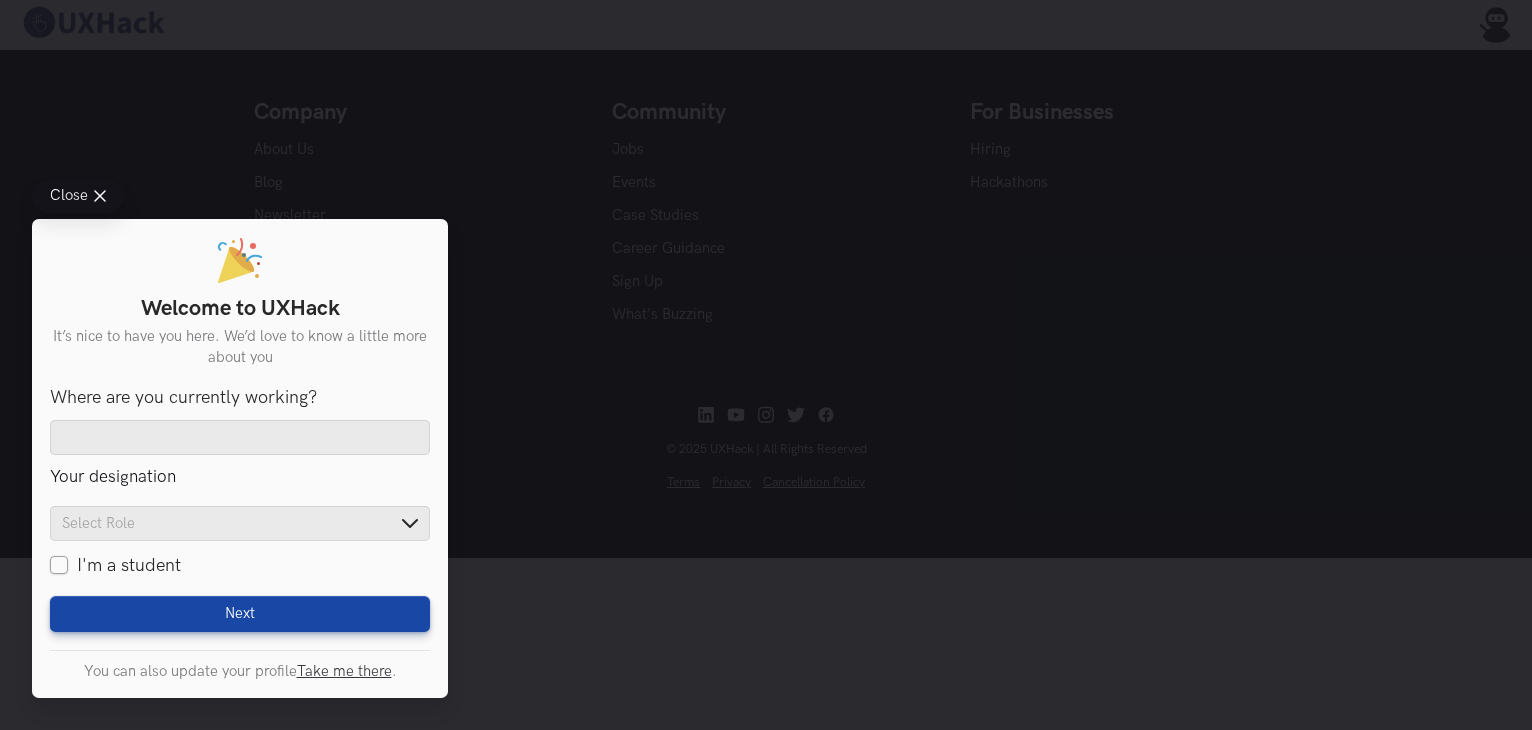 click on "I'm a student" at bounding box center (115, 565) 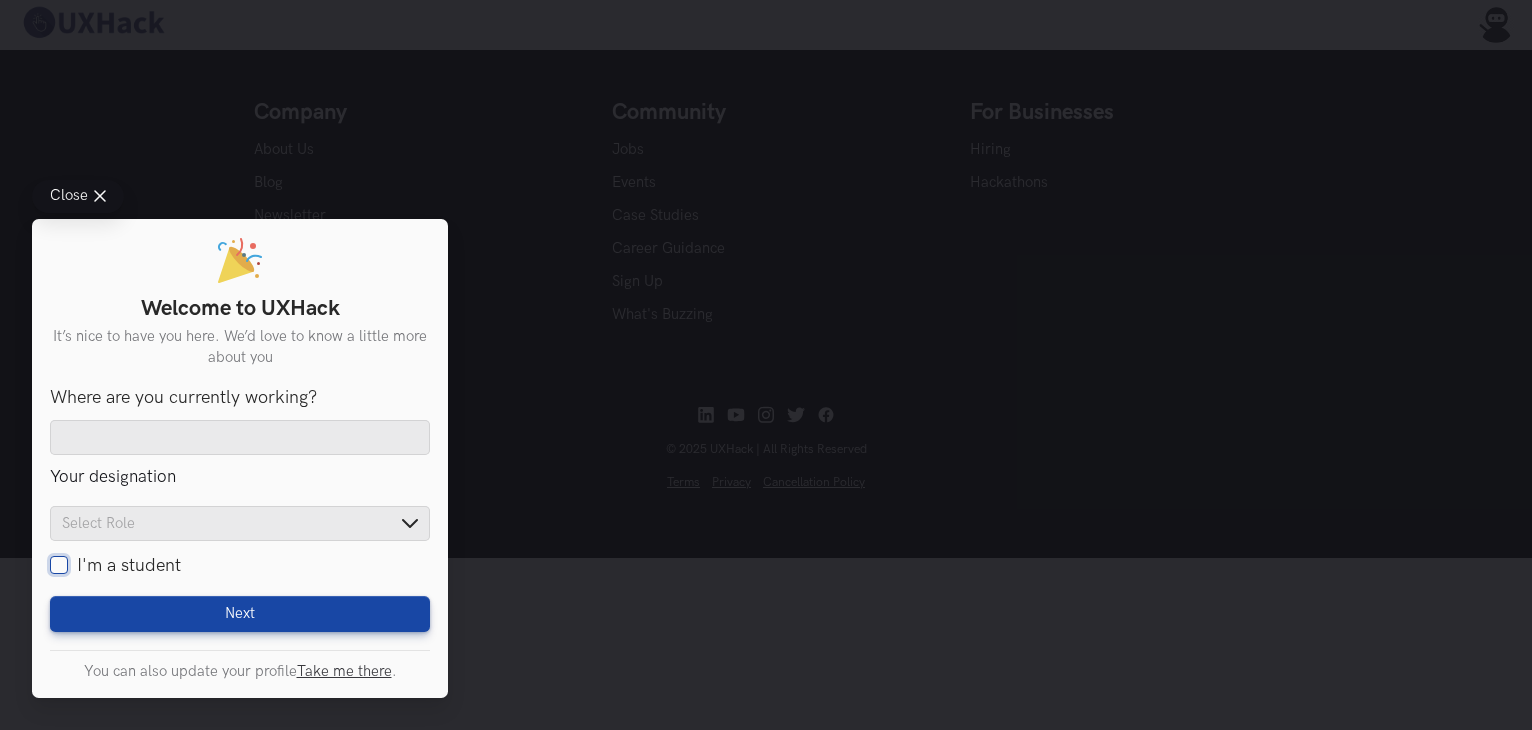 click on "I'm a student" at bounding box center [59, 566] 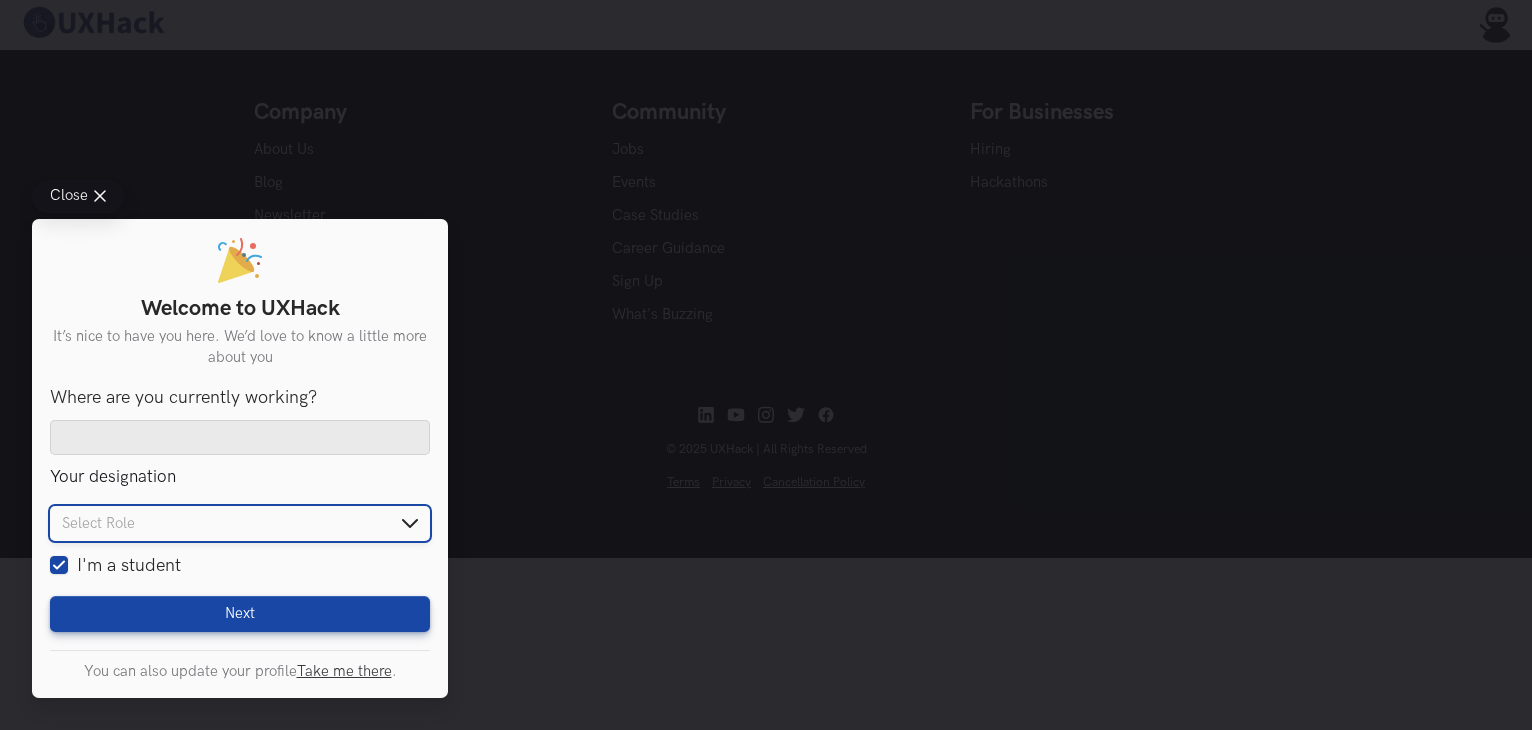 scroll, scrollTop: 224, scrollLeft: 0, axis: vertical 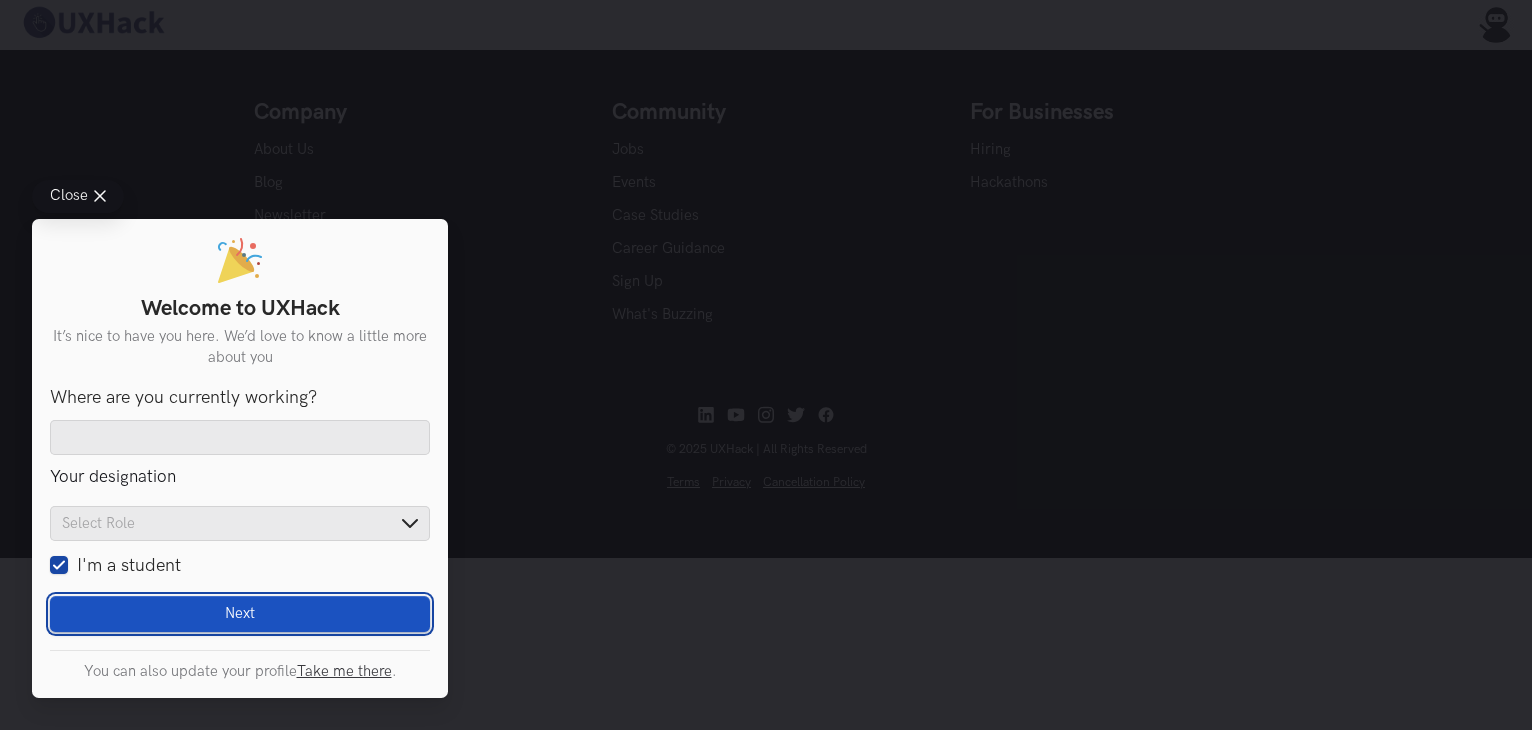 click on "Next" at bounding box center (240, 614) 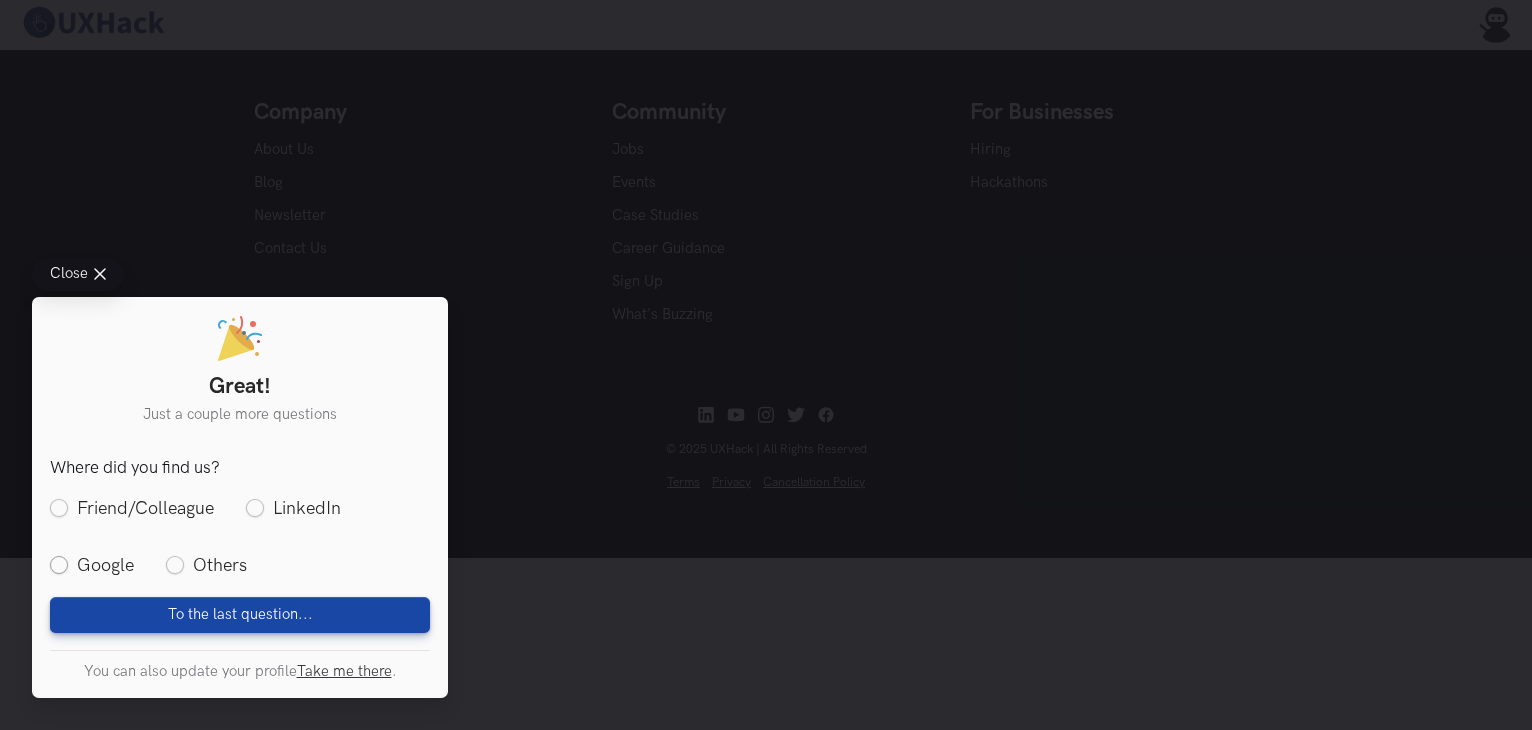 click on "Google" at bounding box center [92, 565] 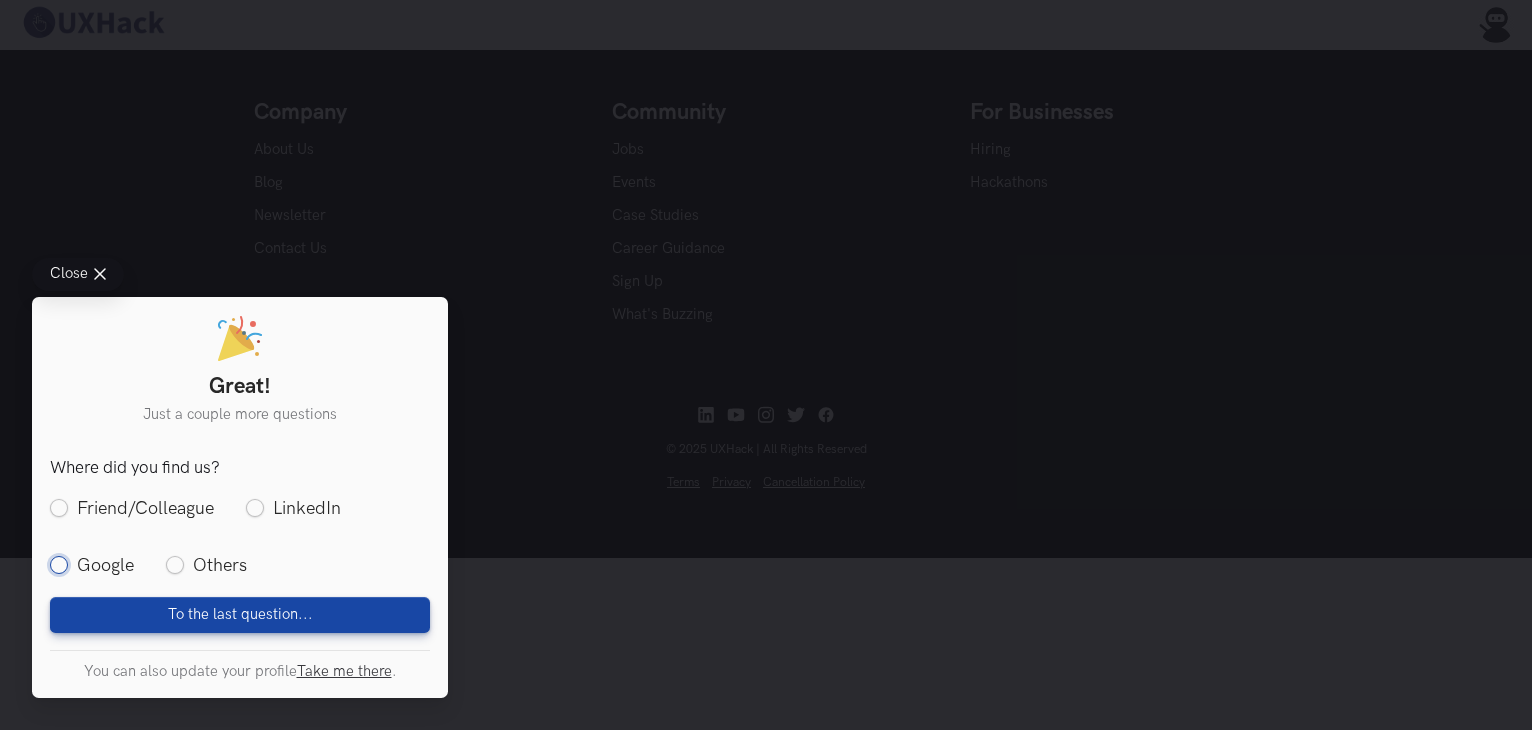 click on "Google" at bounding box center (59, 566) 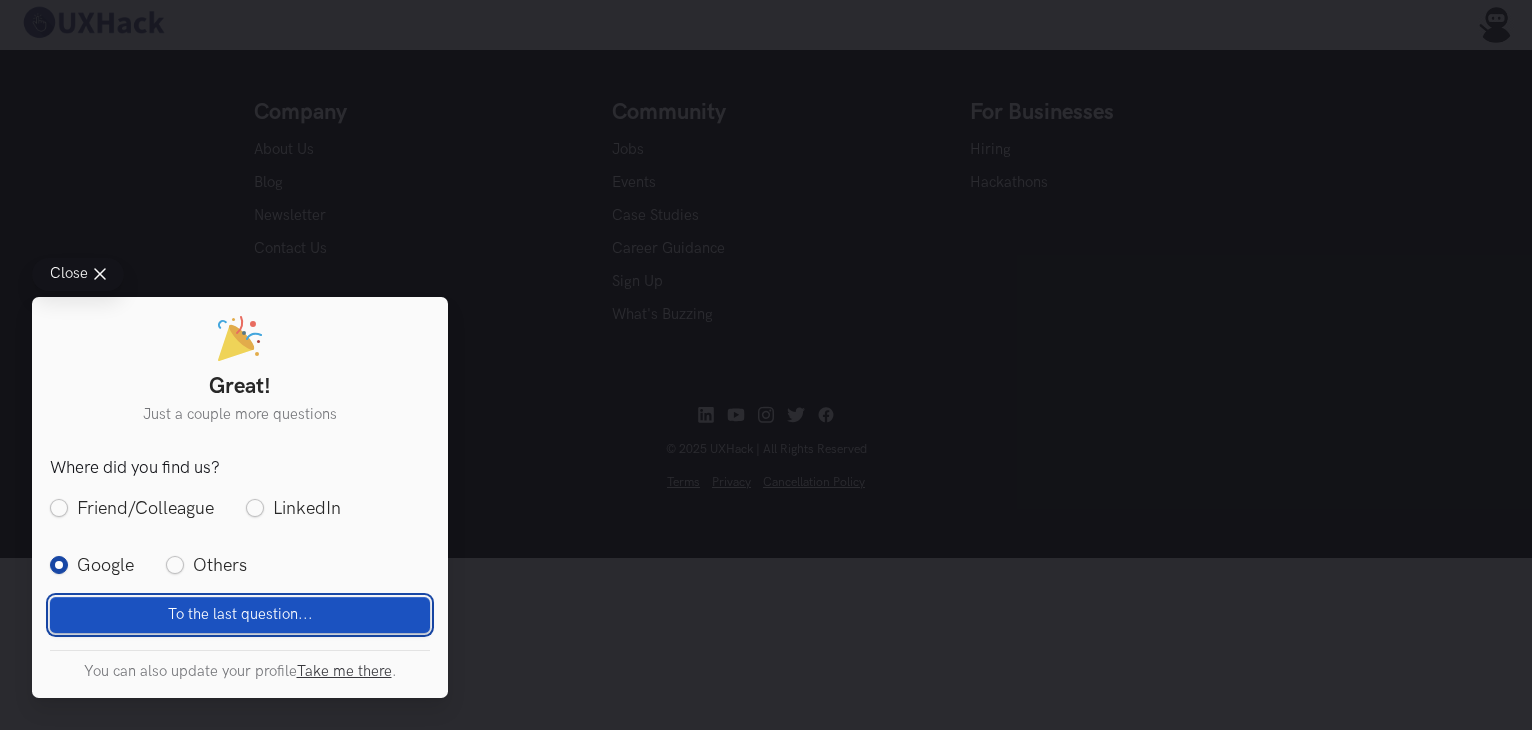 click on "To the last question..." at bounding box center (240, 614) 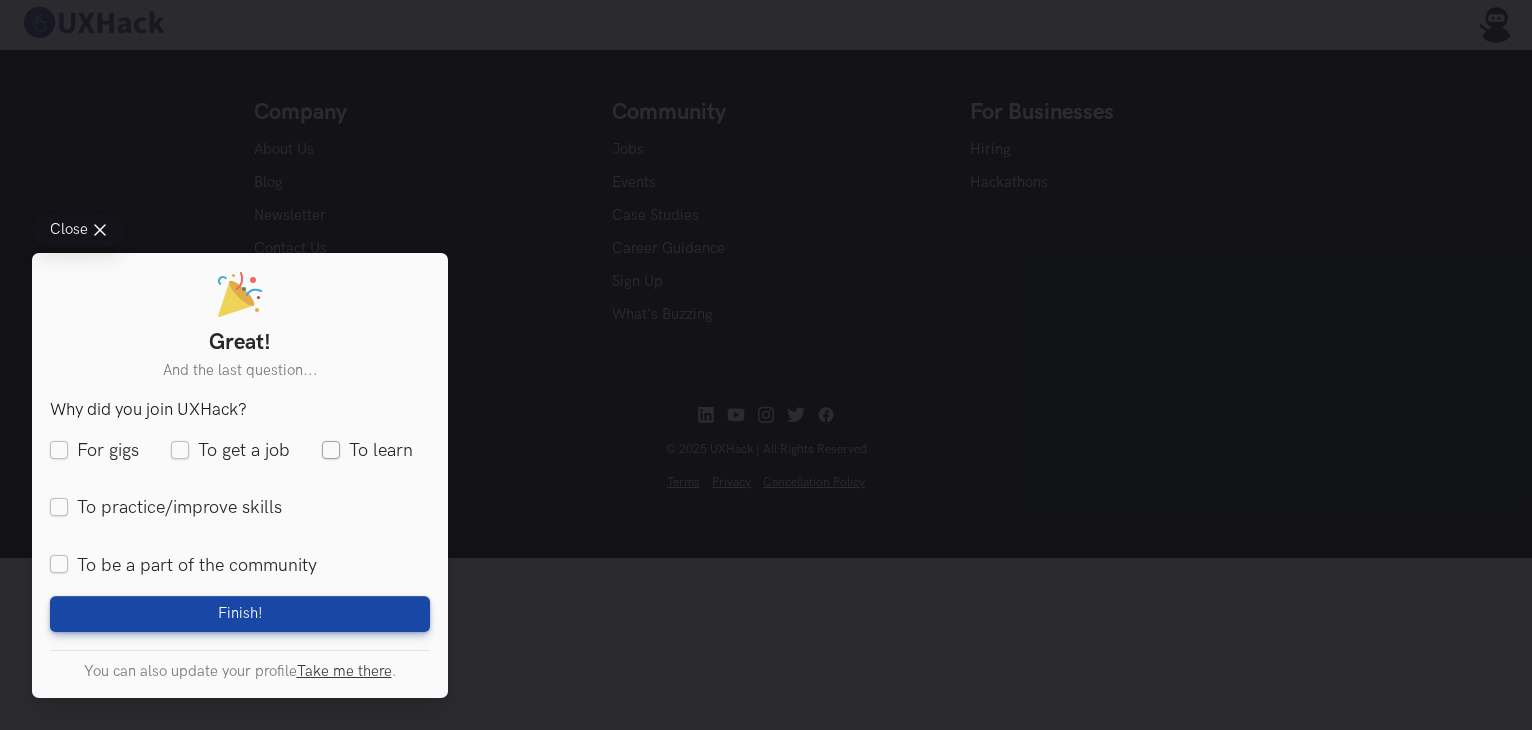 click on "To learn" at bounding box center (367, 451) 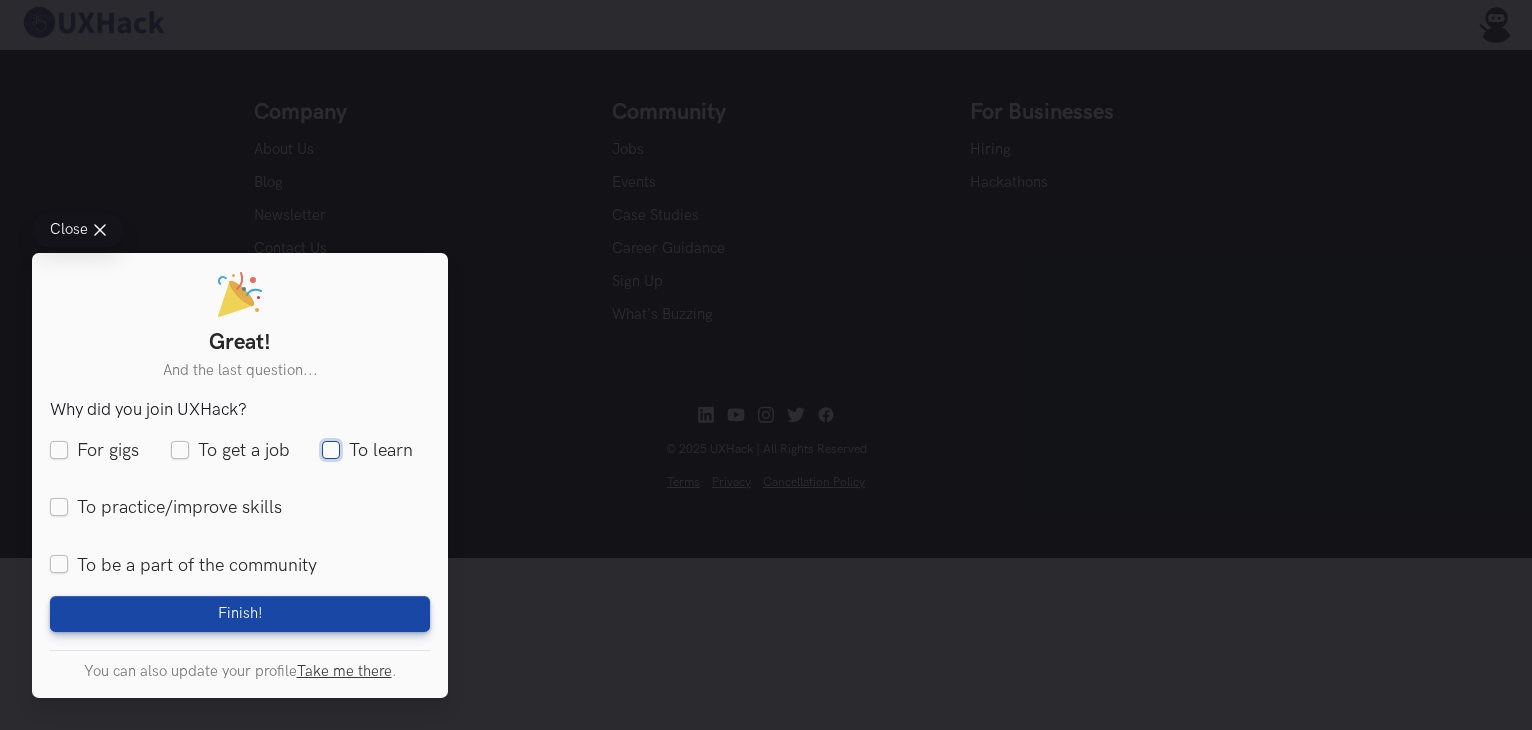 click on "To learn" at bounding box center [331, 451] 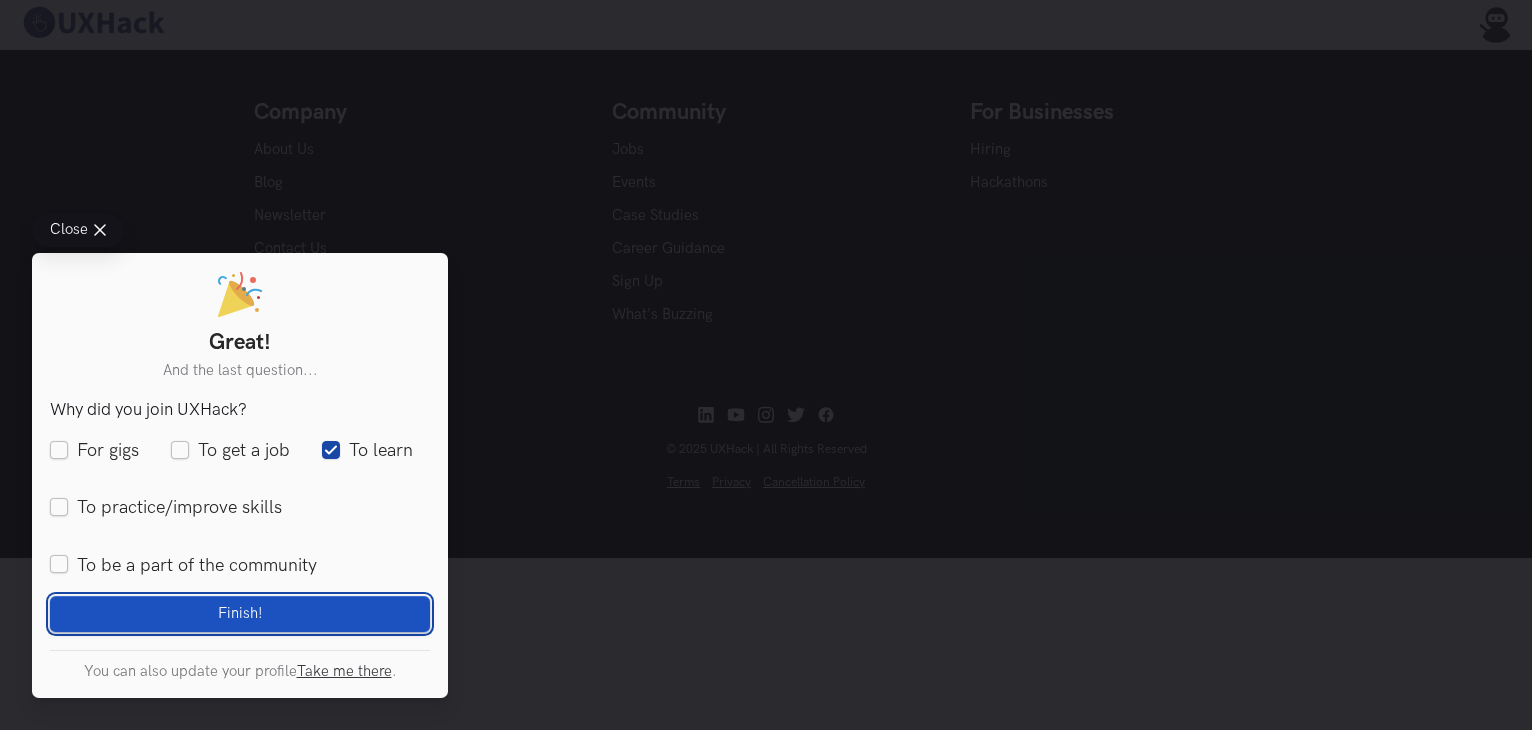 click on "Finish!   Loading" at bounding box center [240, 614] 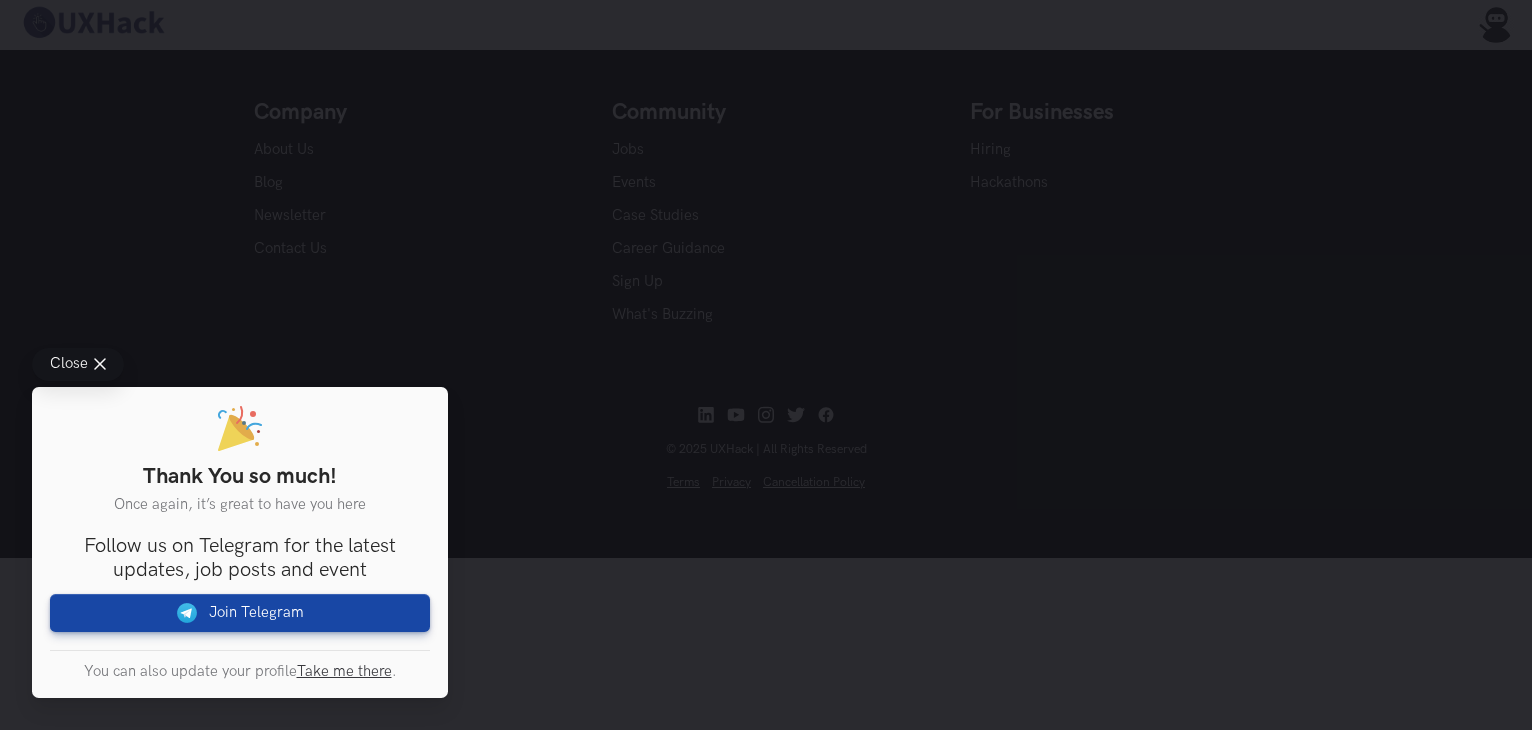 click on "Close" at bounding box center [78, 364] 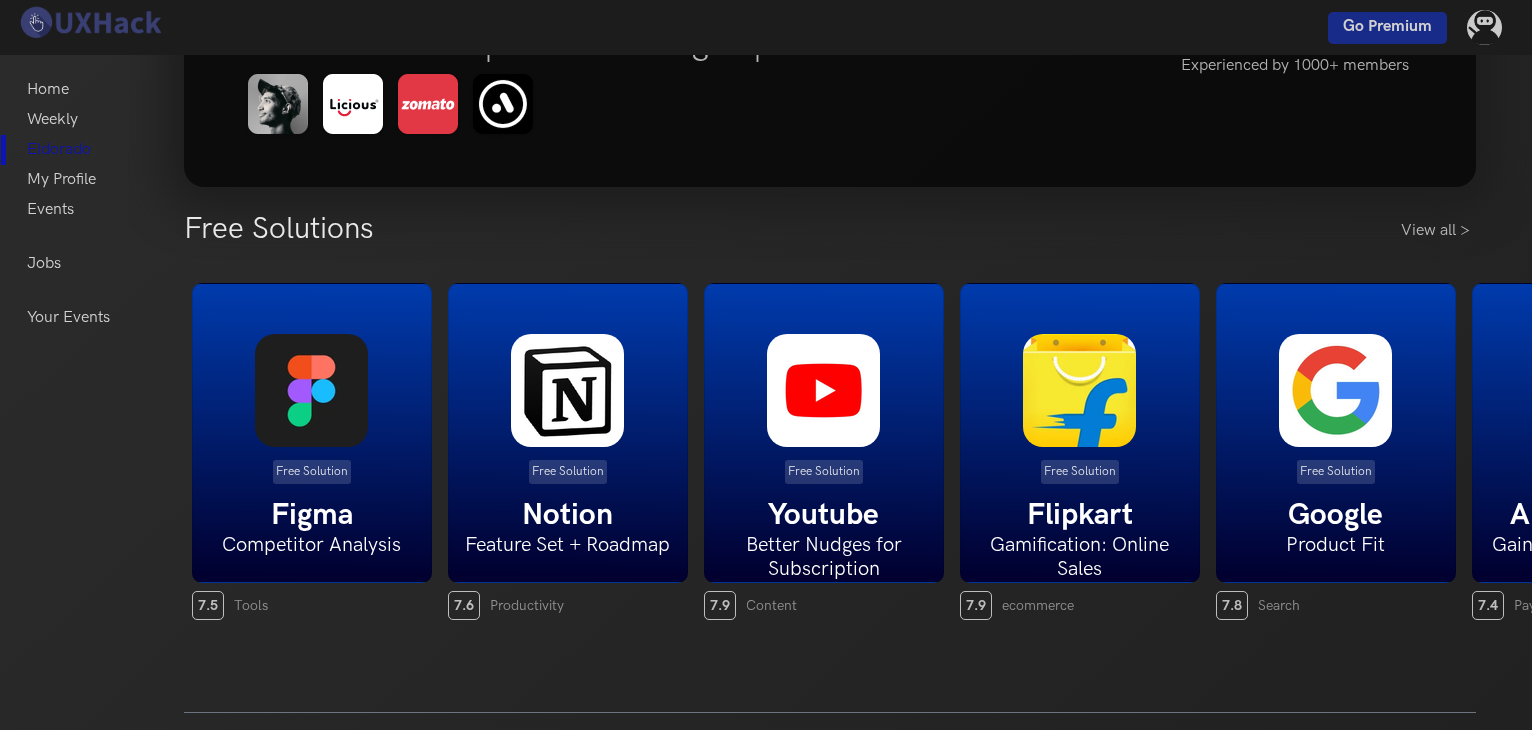 scroll, scrollTop: 250, scrollLeft: 0, axis: vertical 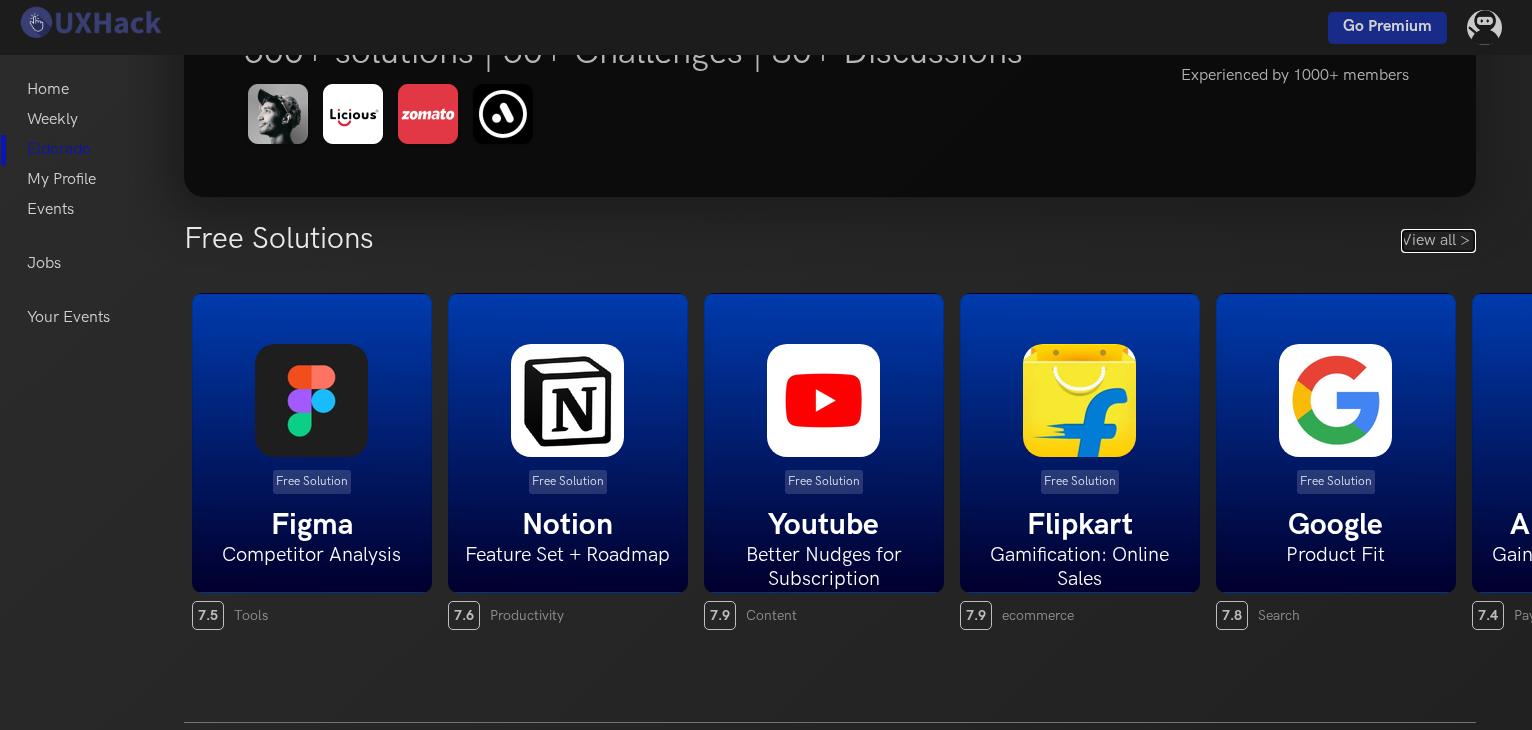 click on "View all >" at bounding box center [1438, 241] 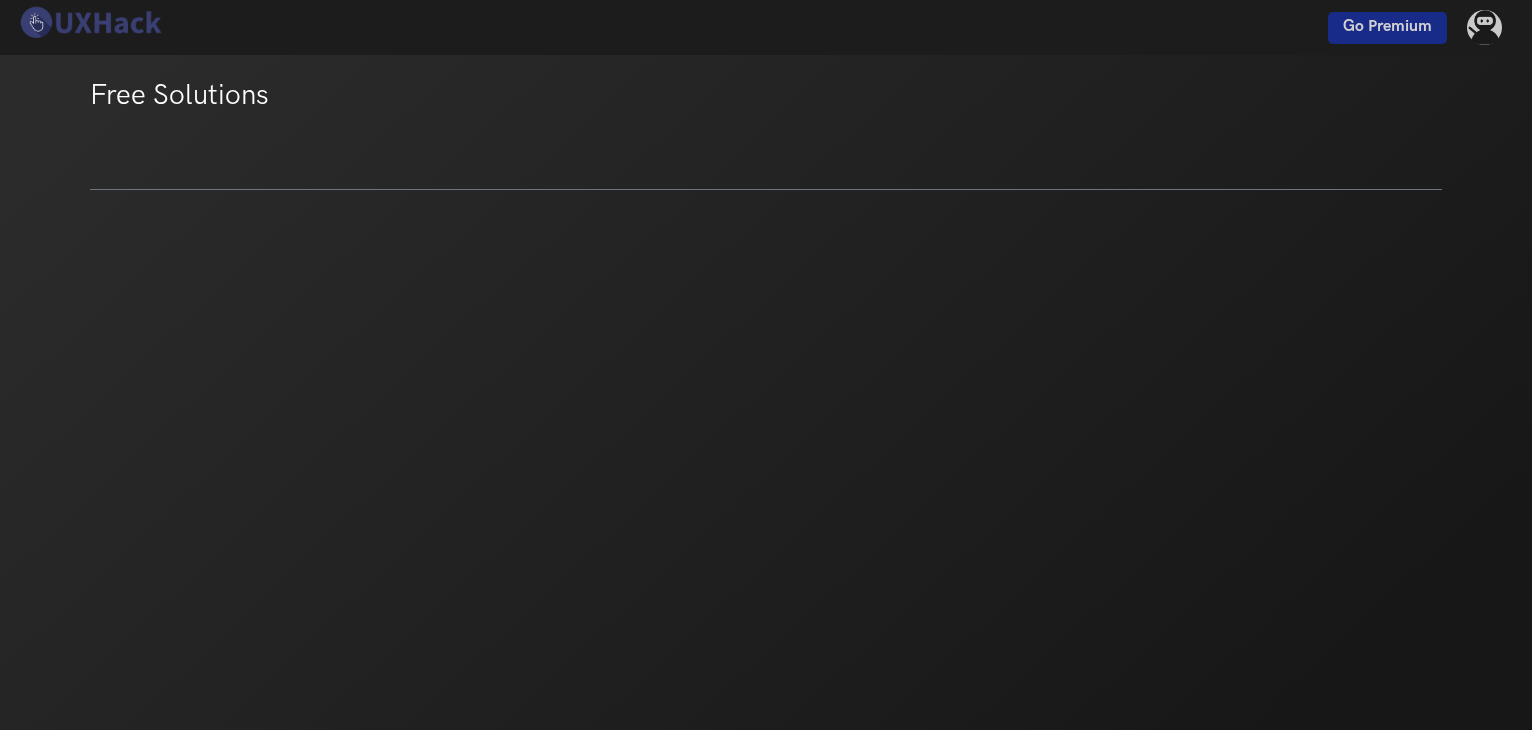 scroll, scrollTop: 0, scrollLeft: 0, axis: both 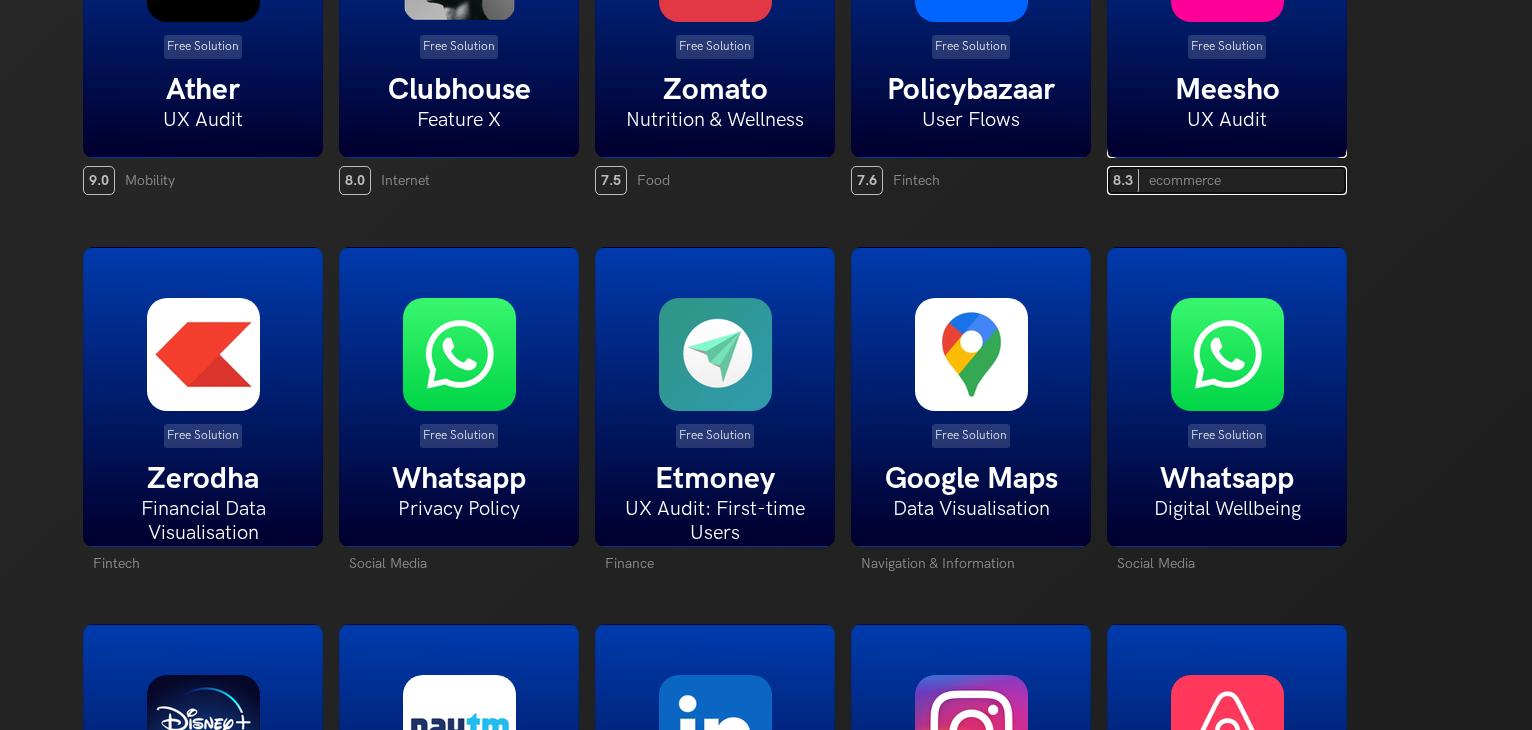click on "Free Solution
Meesho
UX Audit" at bounding box center (1227, 8) 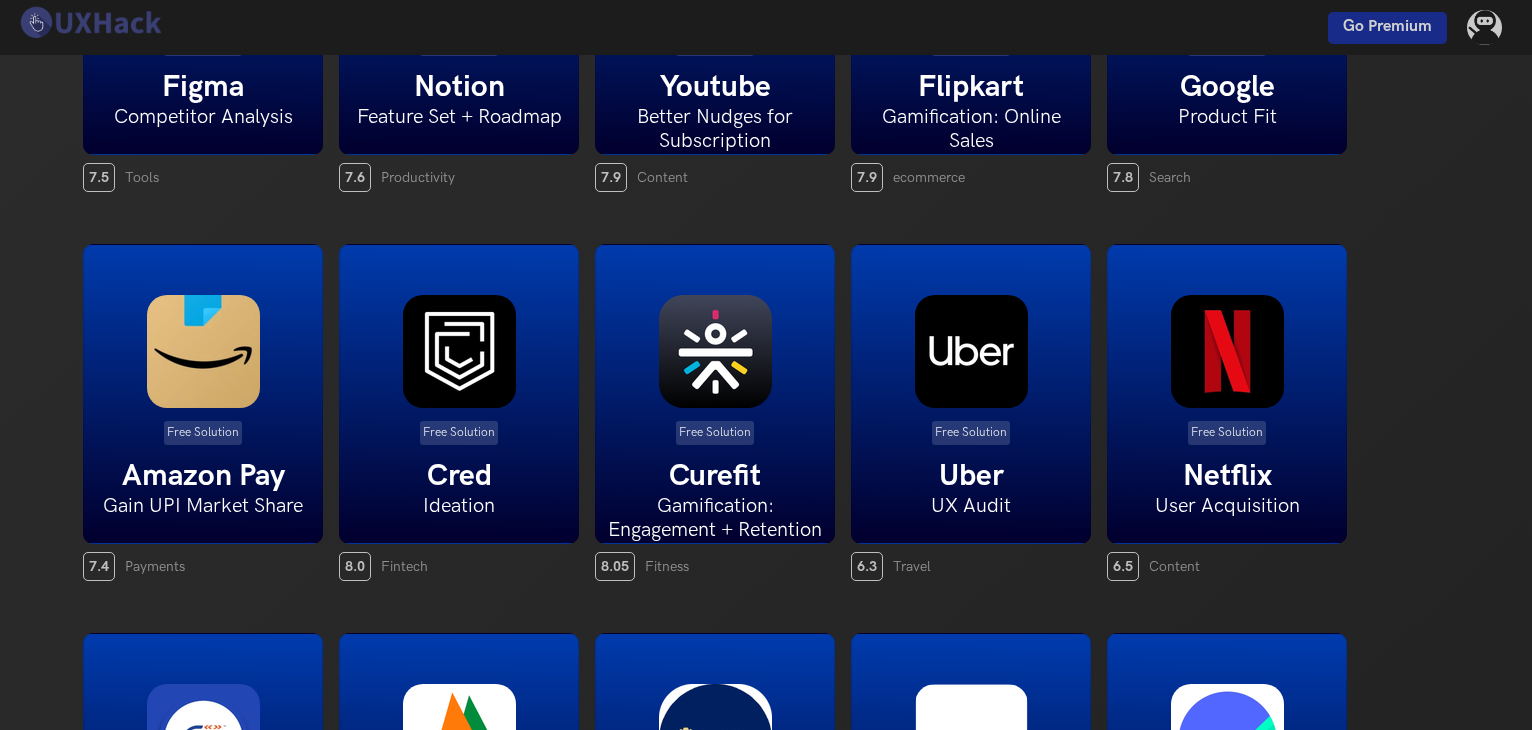 scroll, scrollTop: 0, scrollLeft: 0, axis: both 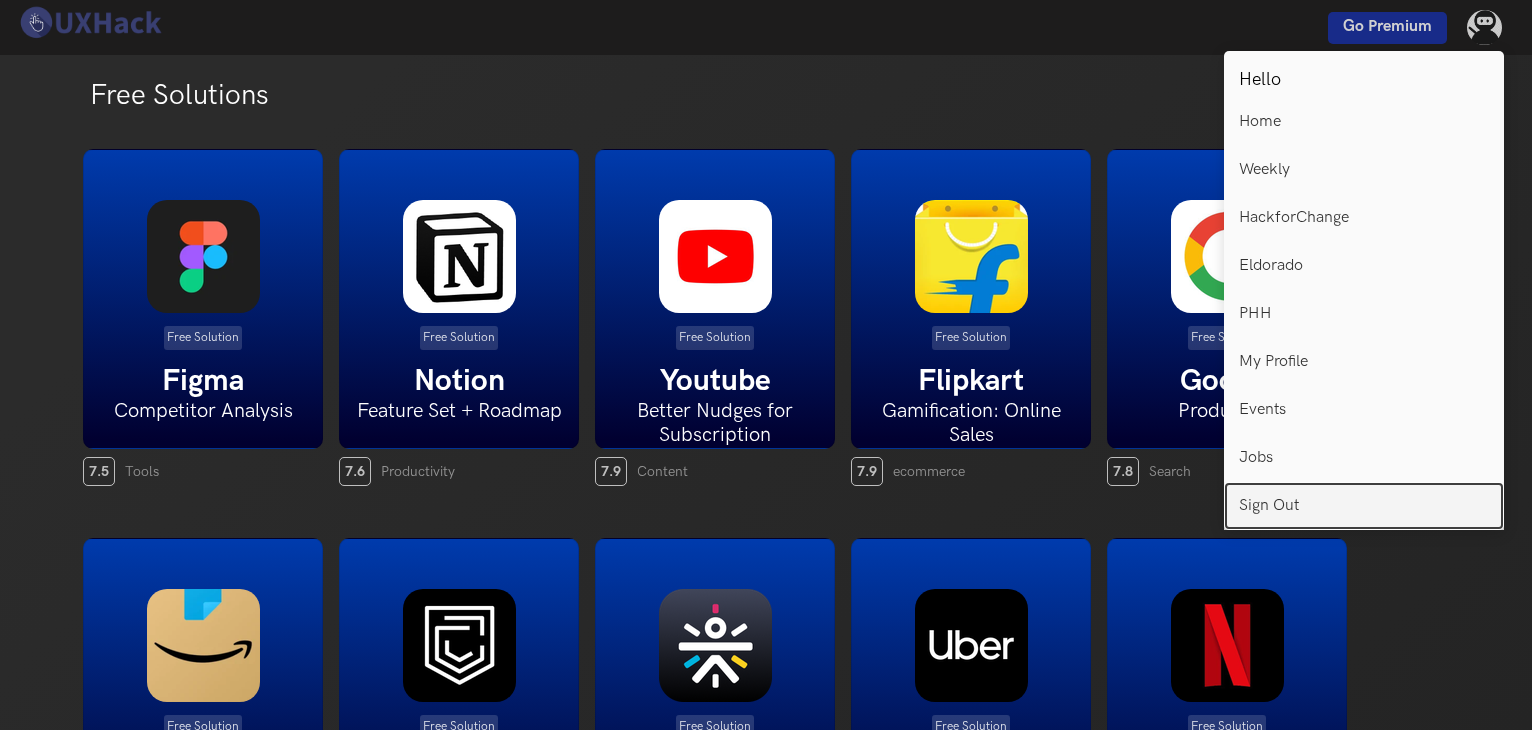 click on "Sign Out" at bounding box center [1364, 506] 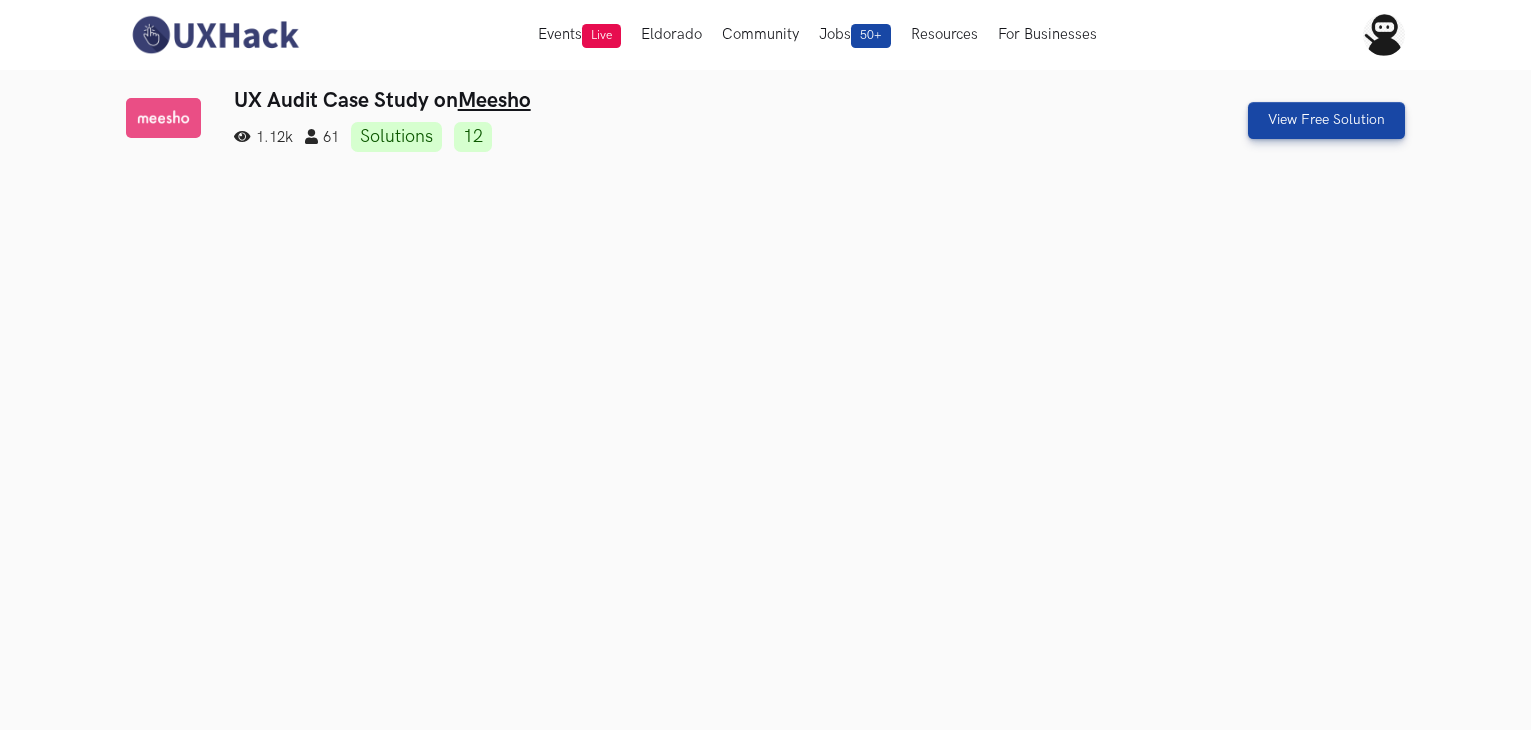 scroll, scrollTop: 0, scrollLeft: 0, axis: both 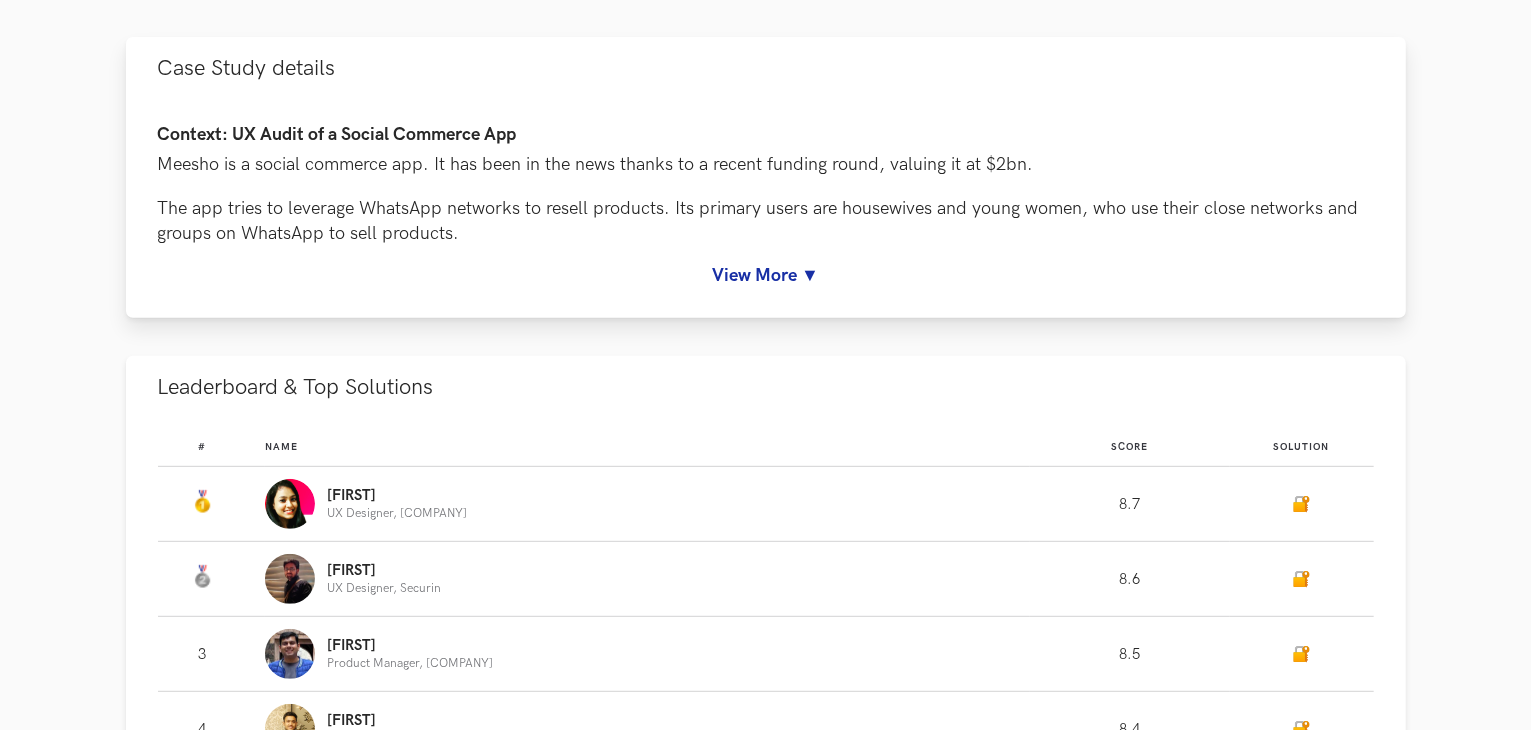 click on "View More ▼" at bounding box center [766, 275] 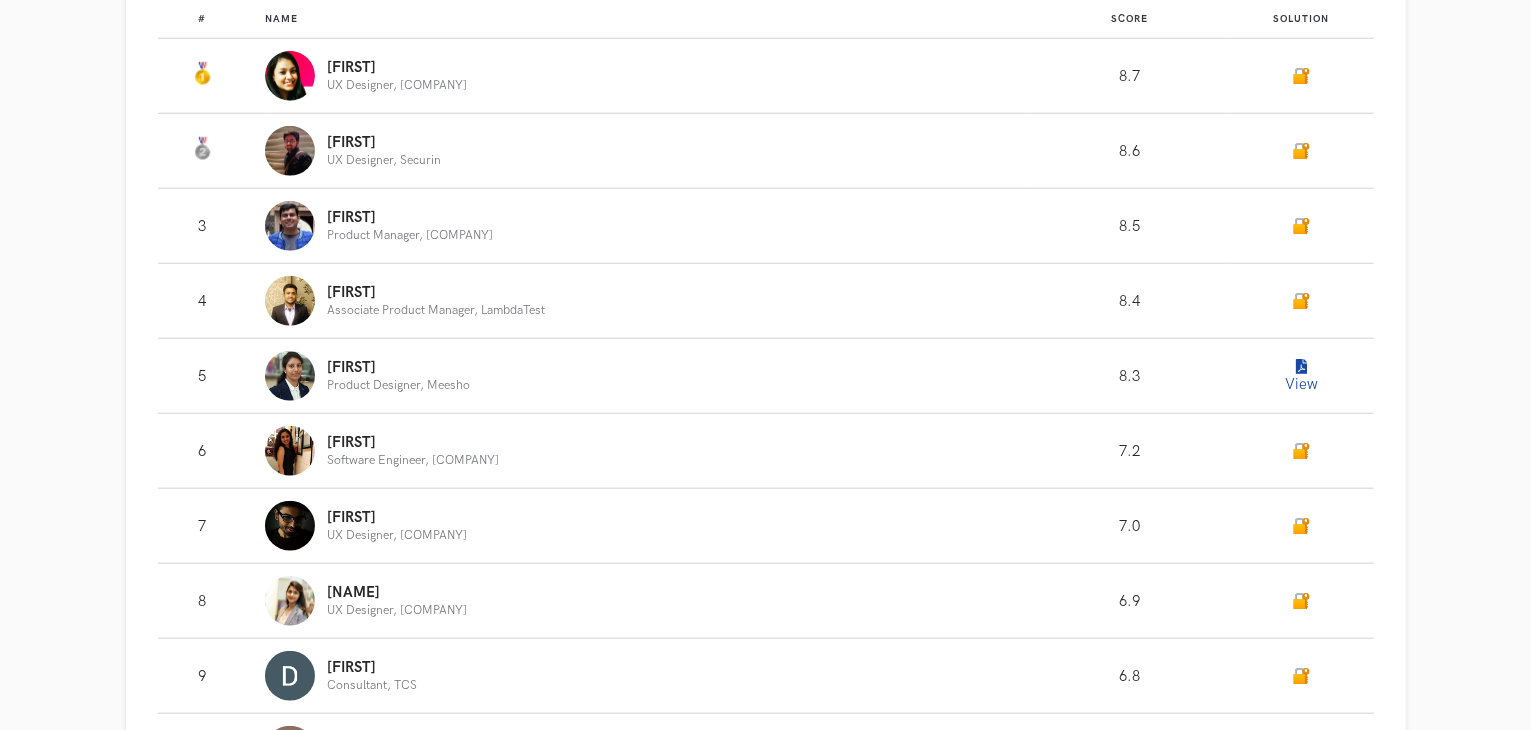 scroll, scrollTop: 1986, scrollLeft: 0, axis: vertical 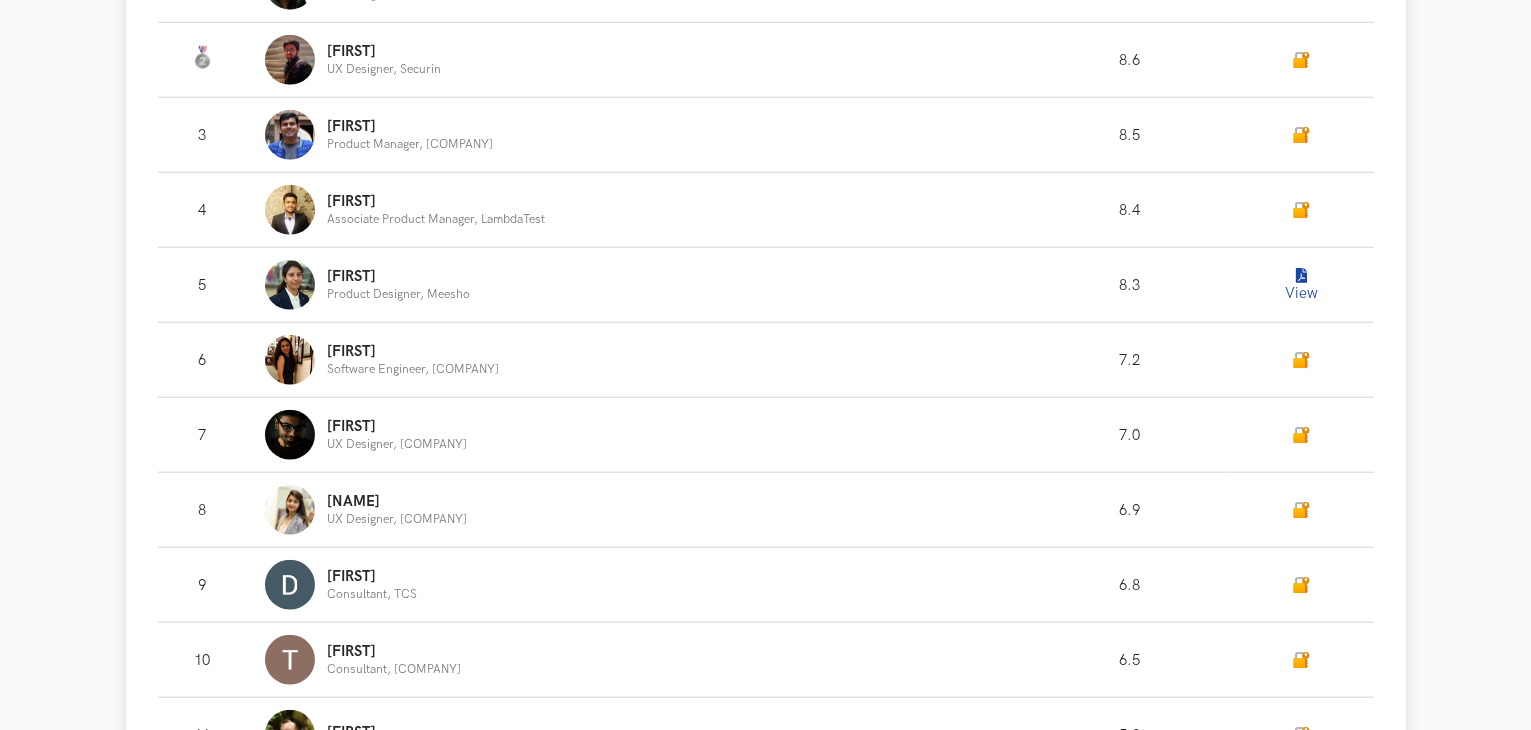 click on "View" at bounding box center [1302, 285] 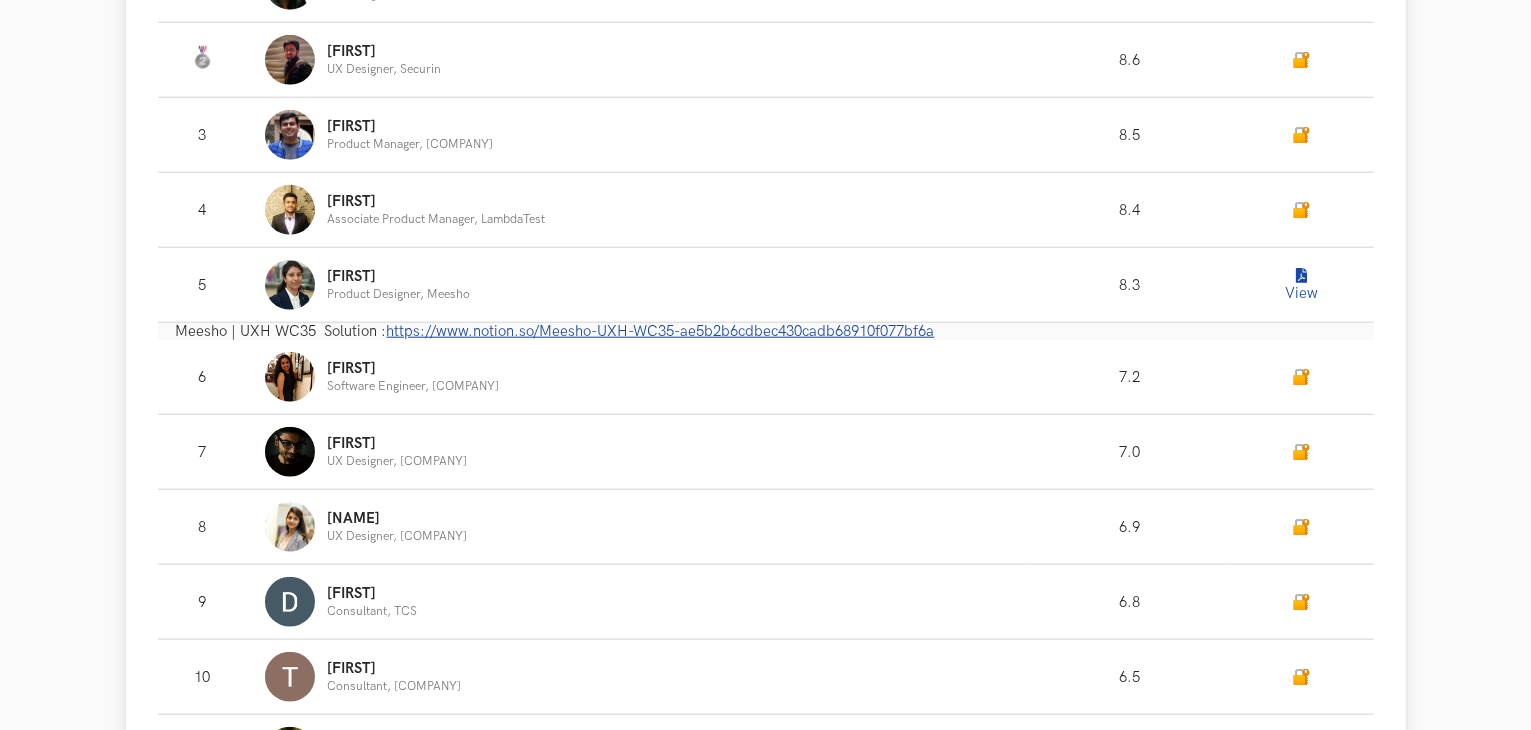 click on "https://www.notion.so/Meesho-UXH-WC35-ae5b2b6cdbec430cadb68910f077bf6a" at bounding box center (661, 331) 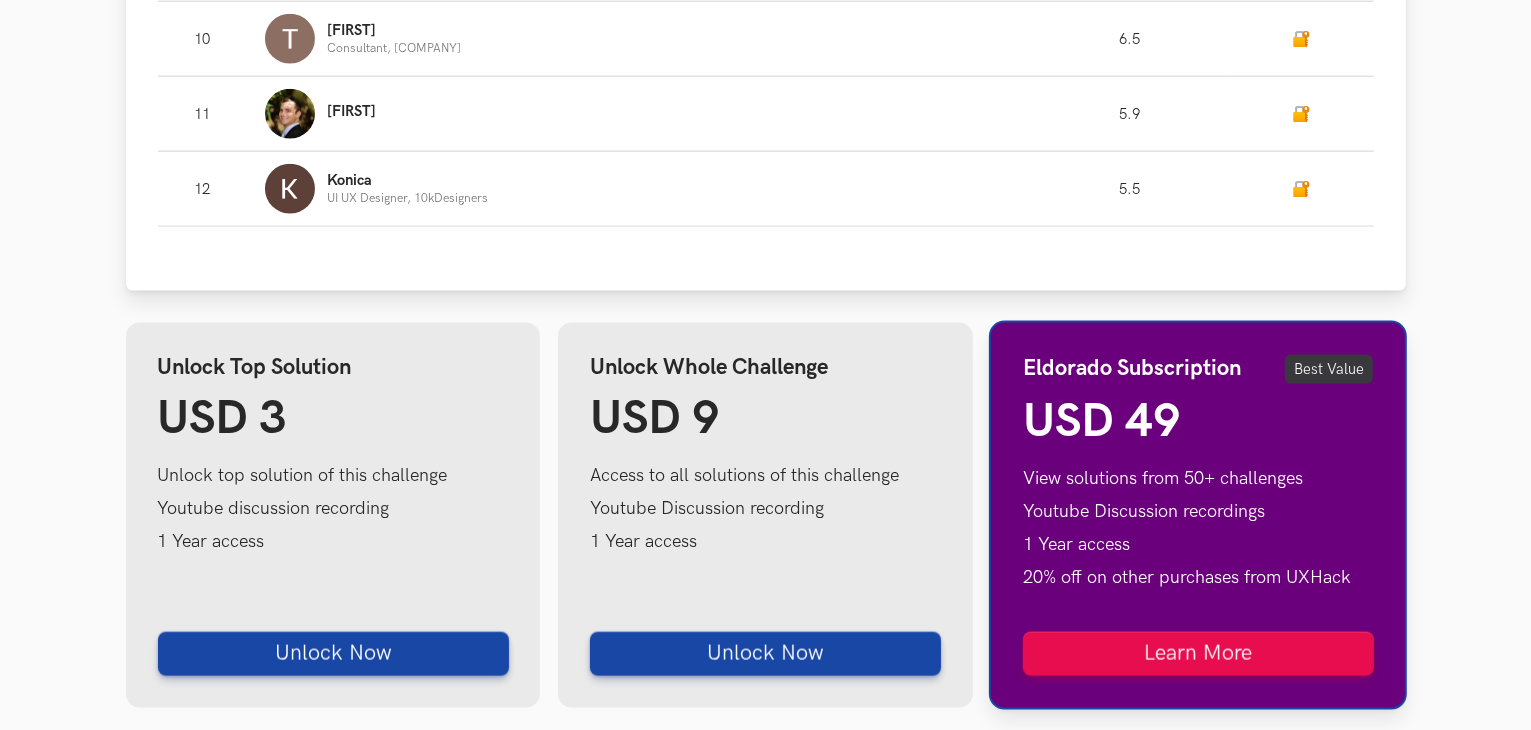 scroll, scrollTop: 2625, scrollLeft: 0, axis: vertical 